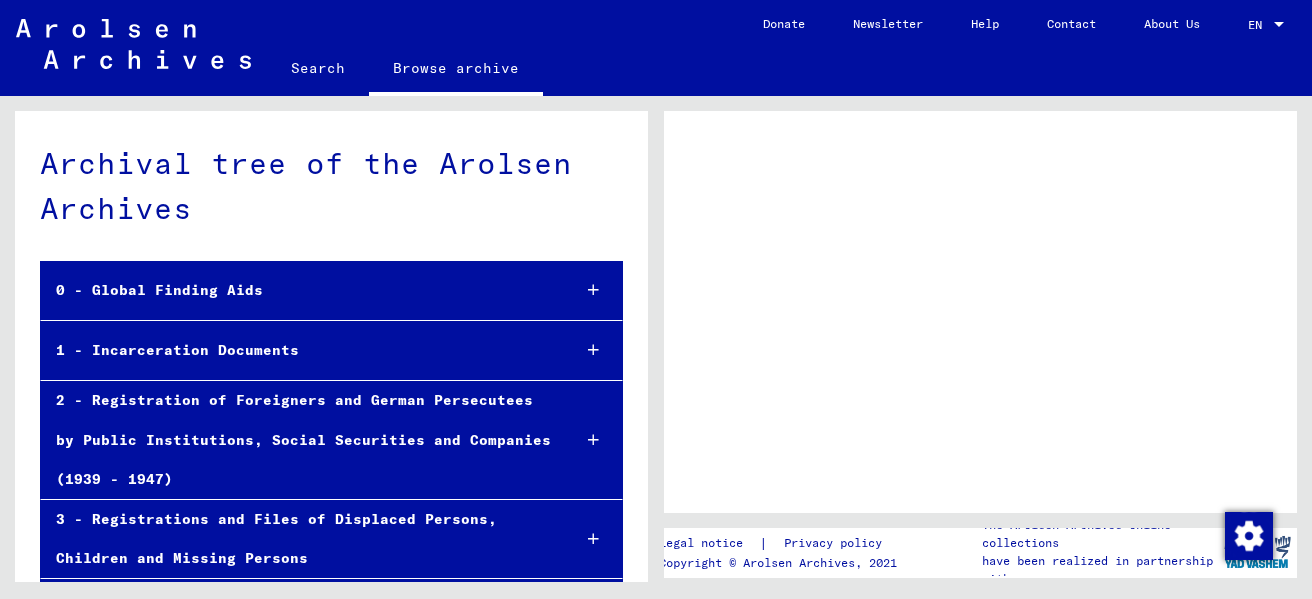 scroll, scrollTop: 0, scrollLeft: 0, axis: both 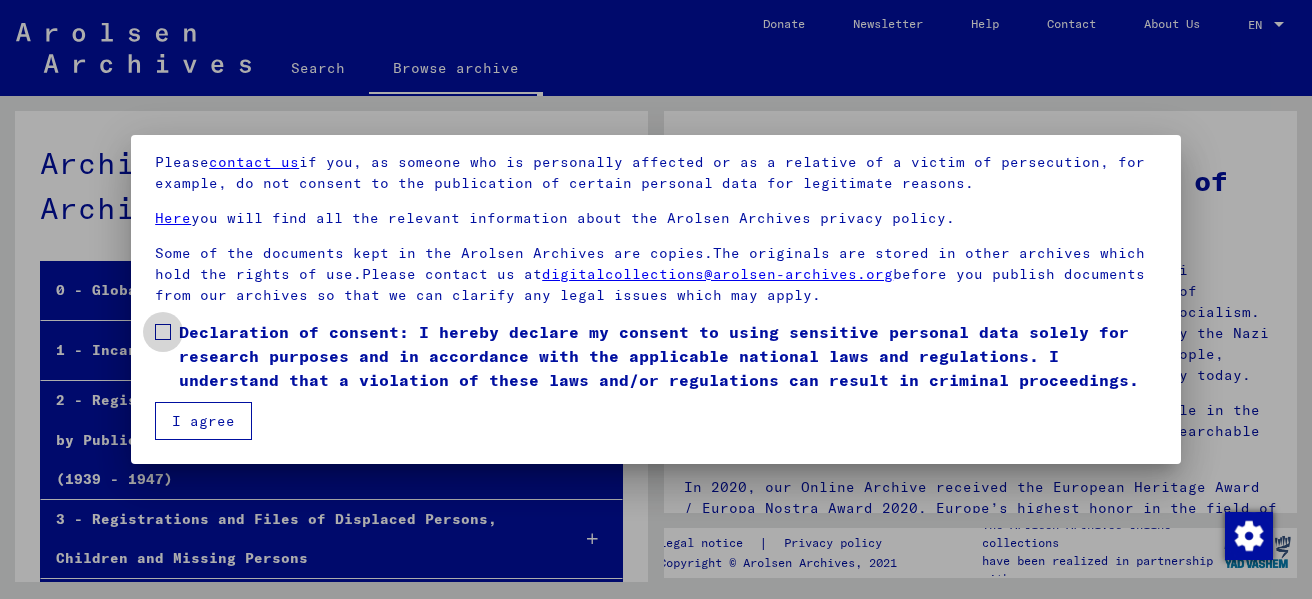 click on "Declaration of consent: I hereby declare my consent to using sensitive personal data solely for research purposes and in accordance with the applicable national laws and regulations. I understand that a violation of these laws and/or regulations can result in criminal proceedings." at bounding box center (656, 356) 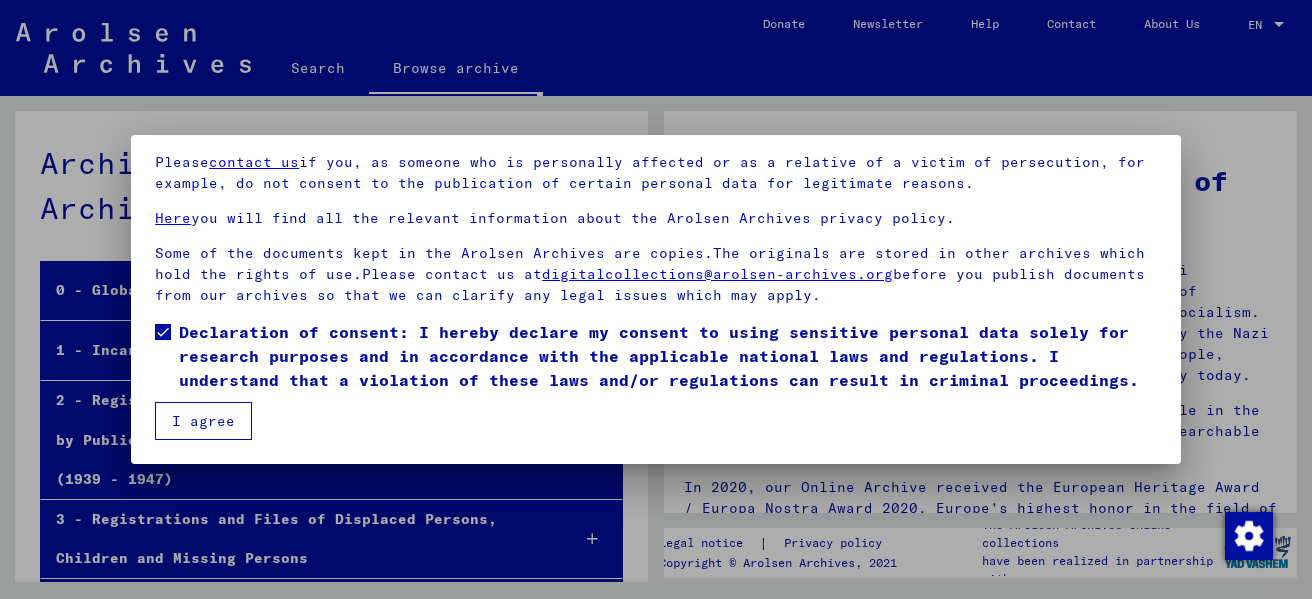 click on "I agree" at bounding box center [203, 421] 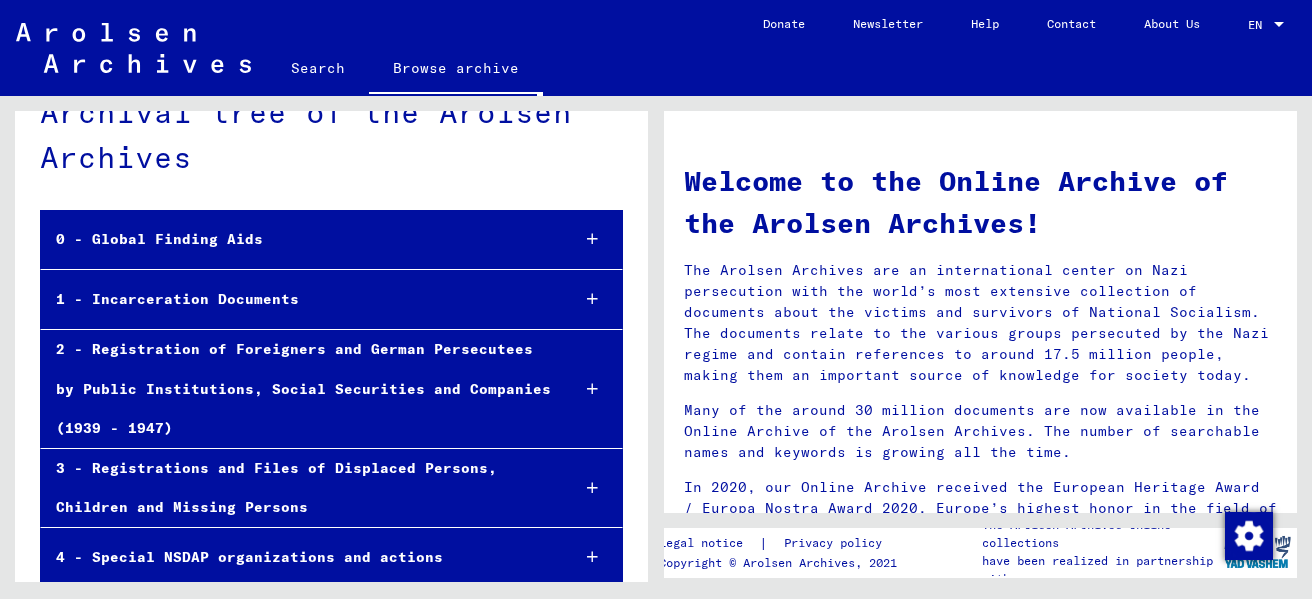 scroll, scrollTop: 58, scrollLeft: 0, axis: vertical 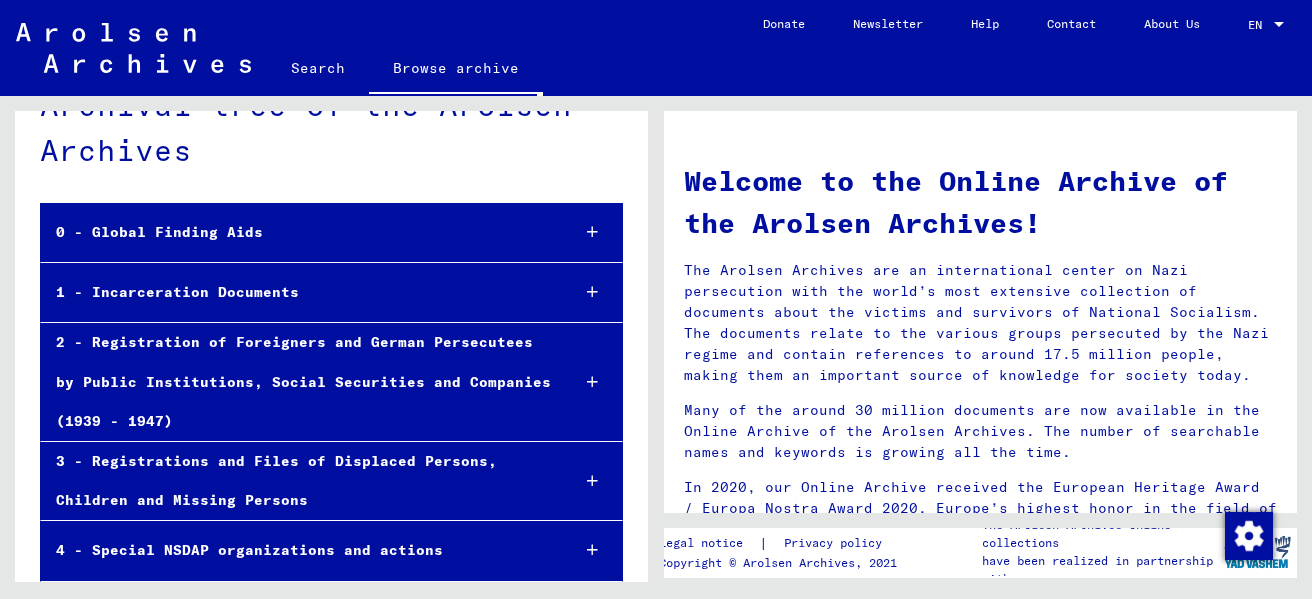 click on "1 - Incarceration Documents" at bounding box center [297, 292] 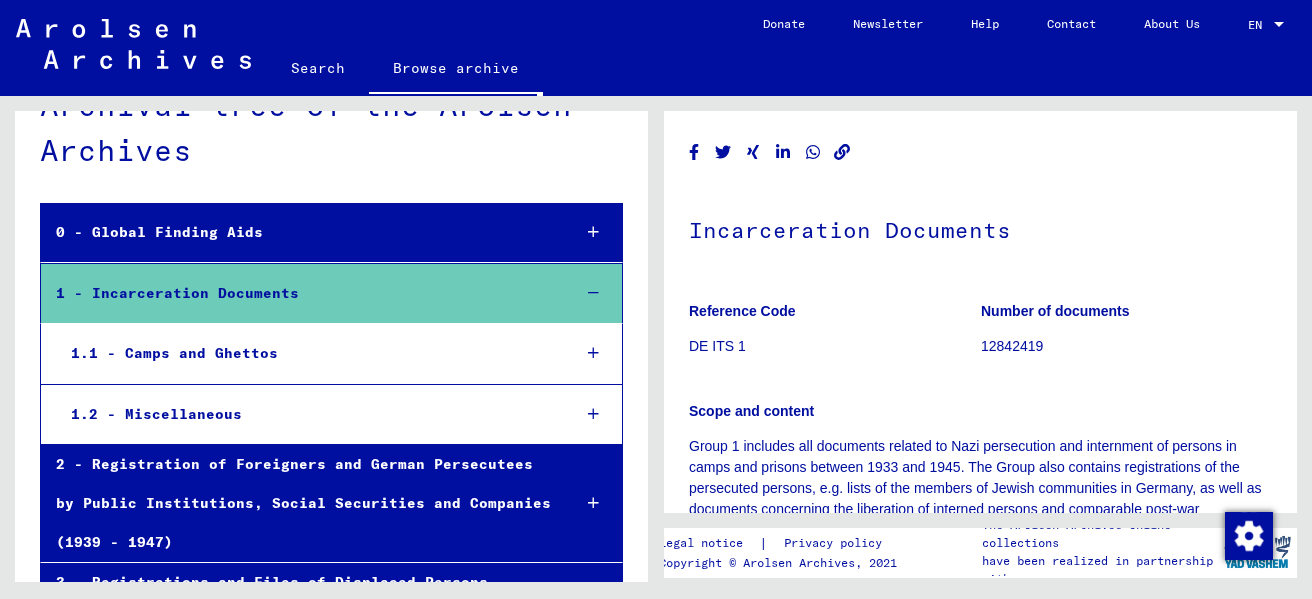 click on "1.1 - Camps and Ghettos" at bounding box center [305, 353] 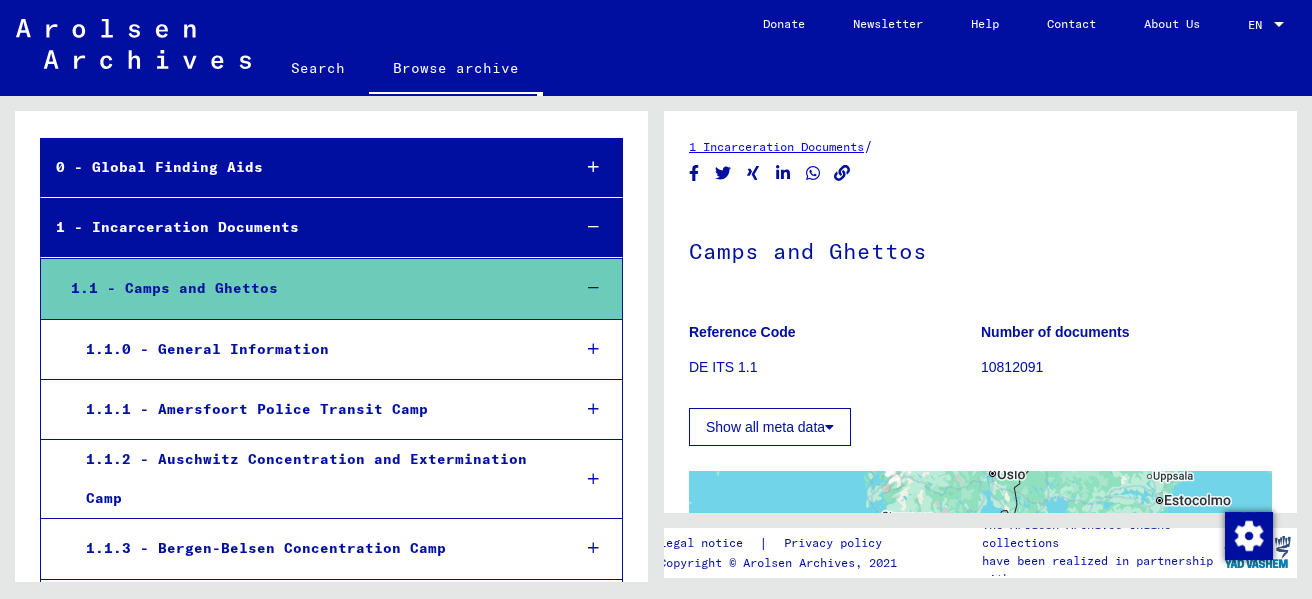 scroll, scrollTop: 158, scrollLeft: 0, axis: vertical 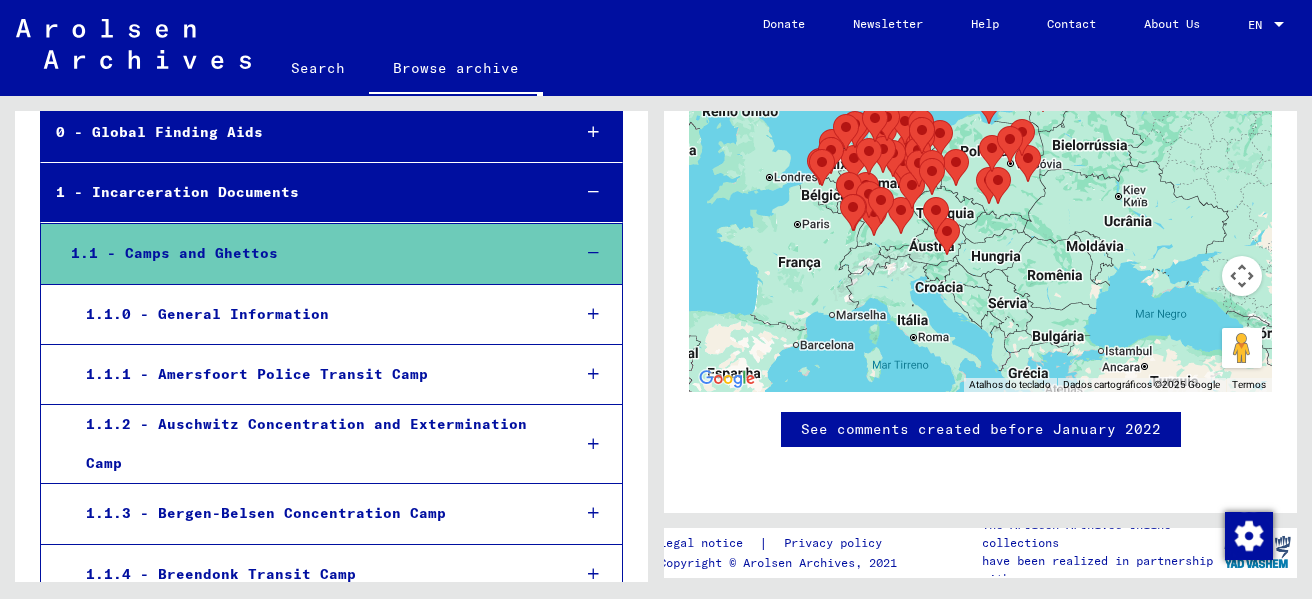 click on "1.1.0 - General Information" at bounding box center (313, 314) 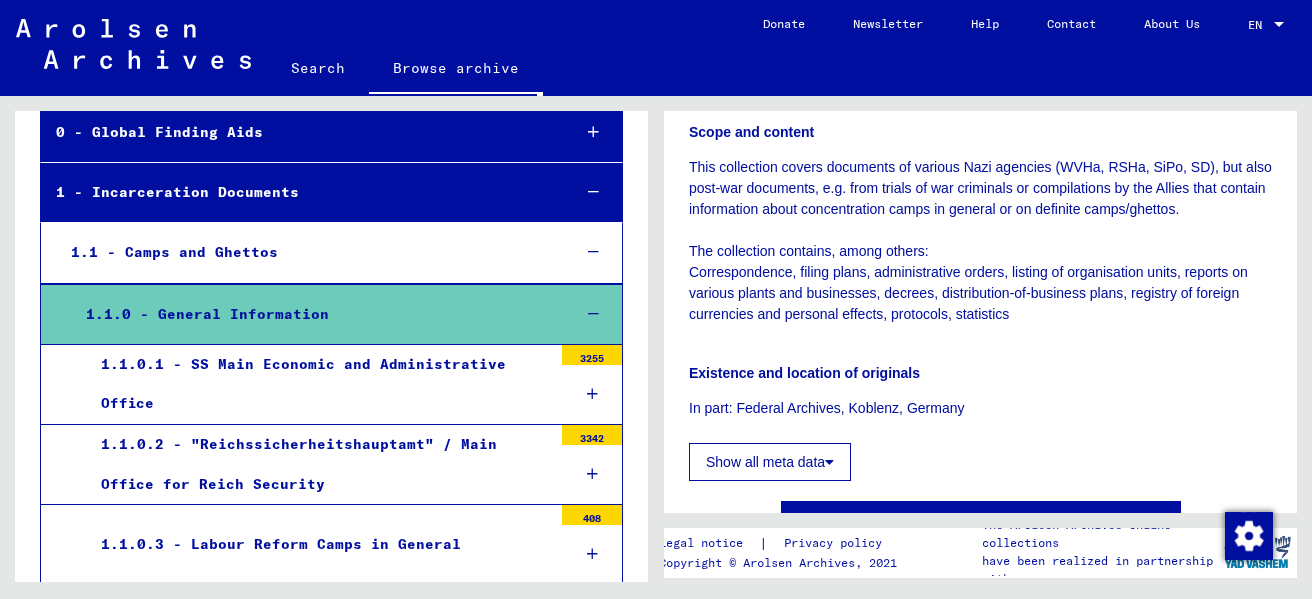 scroll, scrollTop: 400, scrollLeft: 0, axis: vertical 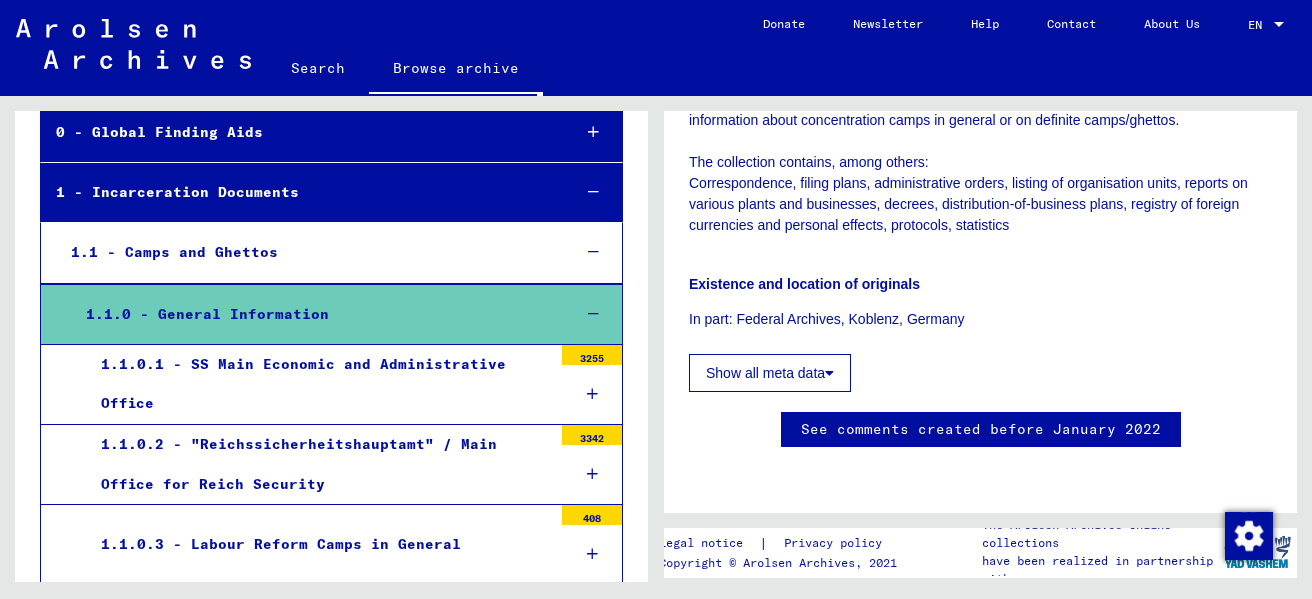 click on "Show all meta data" 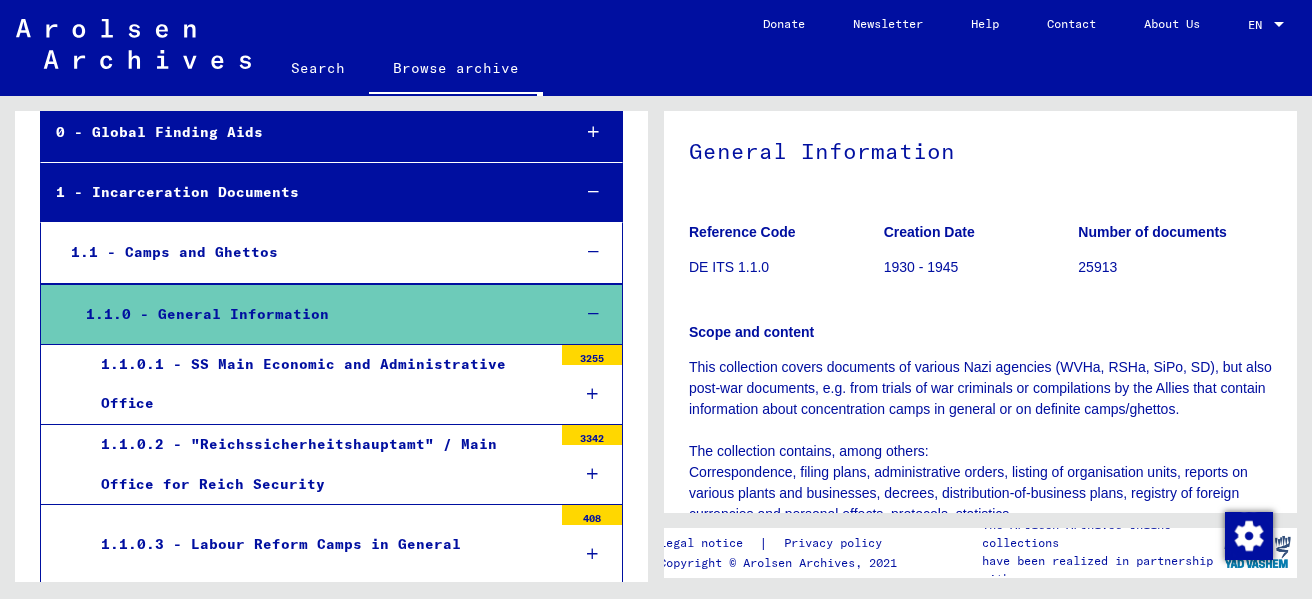 scroll, scrollTop: 0, scrollLeft: 0, axis: both 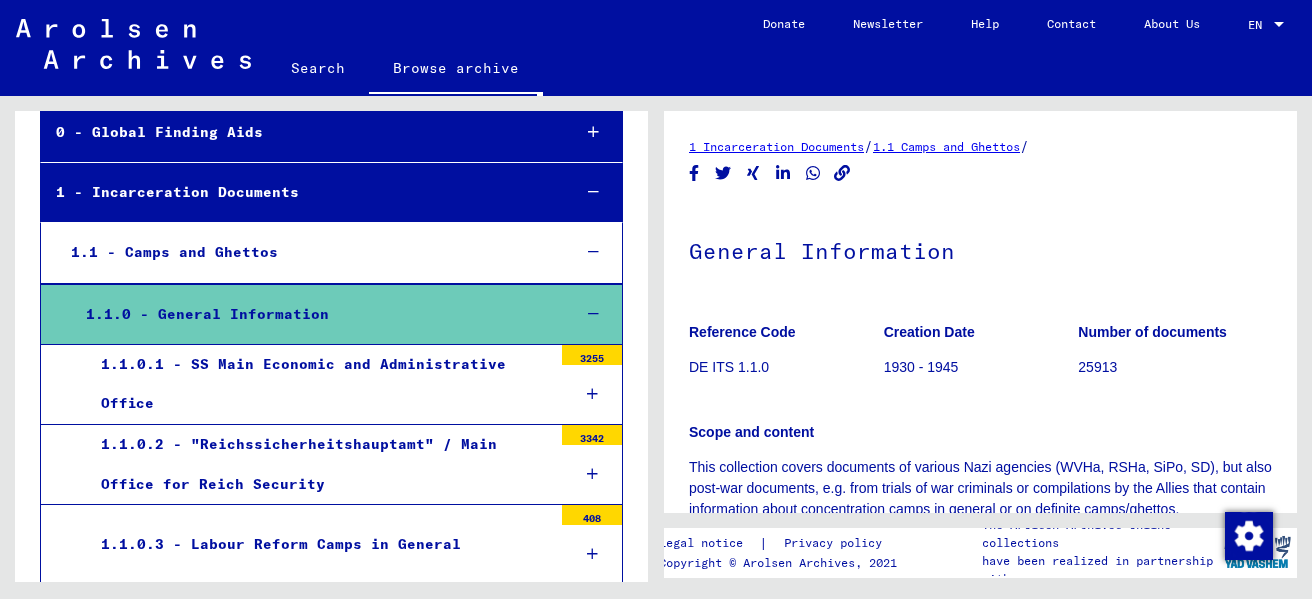 click on "1.1.0.1 - SS Main Economic and Administrative Office" at bounding box center [319, 384] 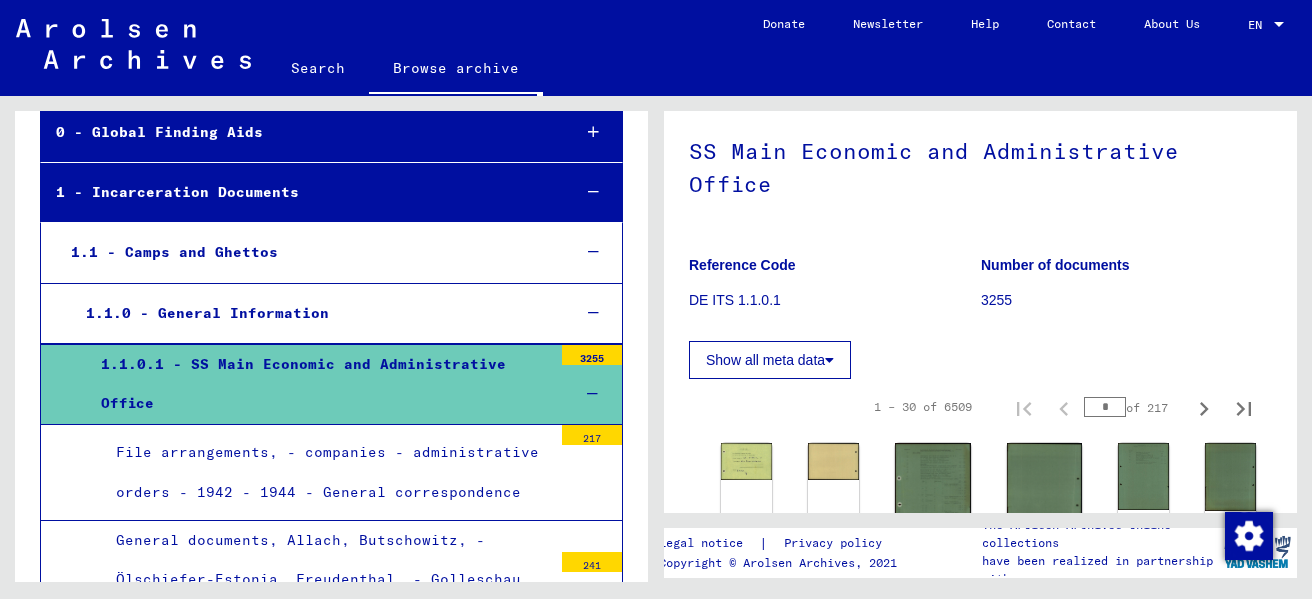 scroll, scrollTop: 200, scrollLeft: 0, axis: vertical 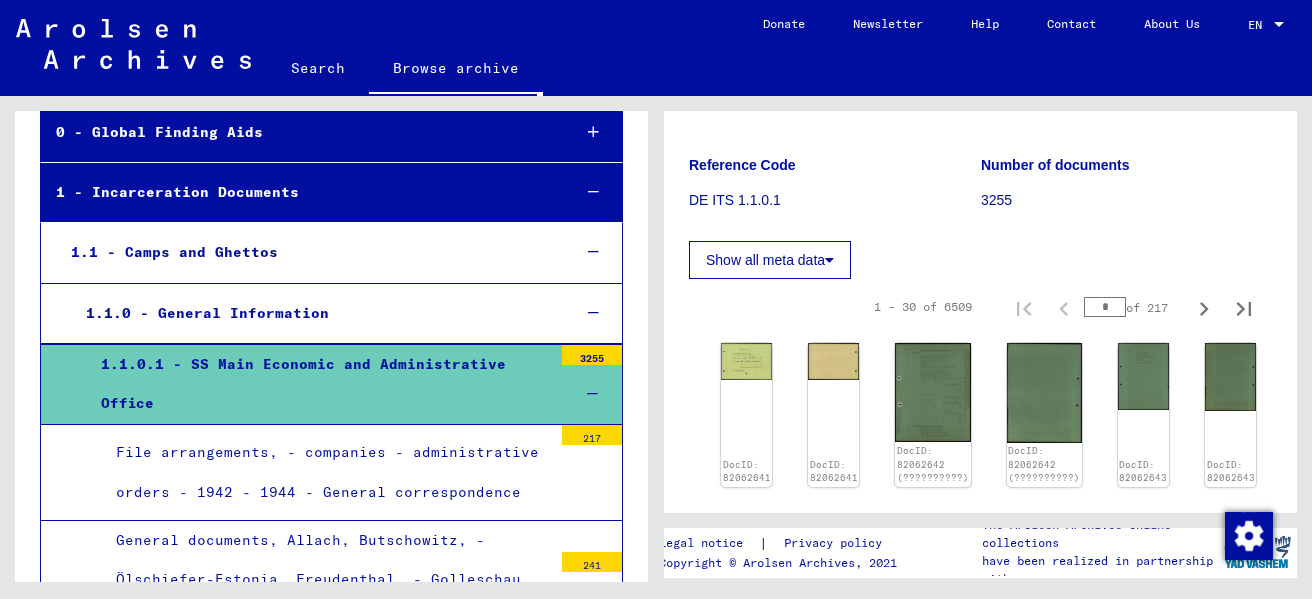 click 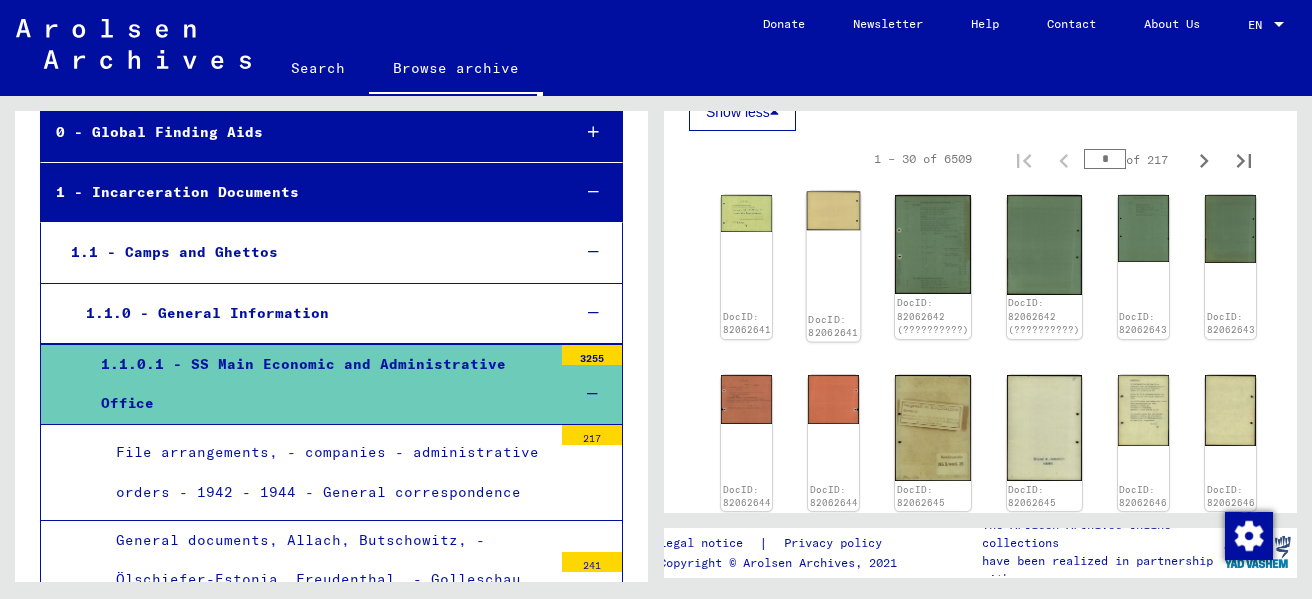 scroll, scrollTop: 700, scrollLeft: 0, axis: vertical 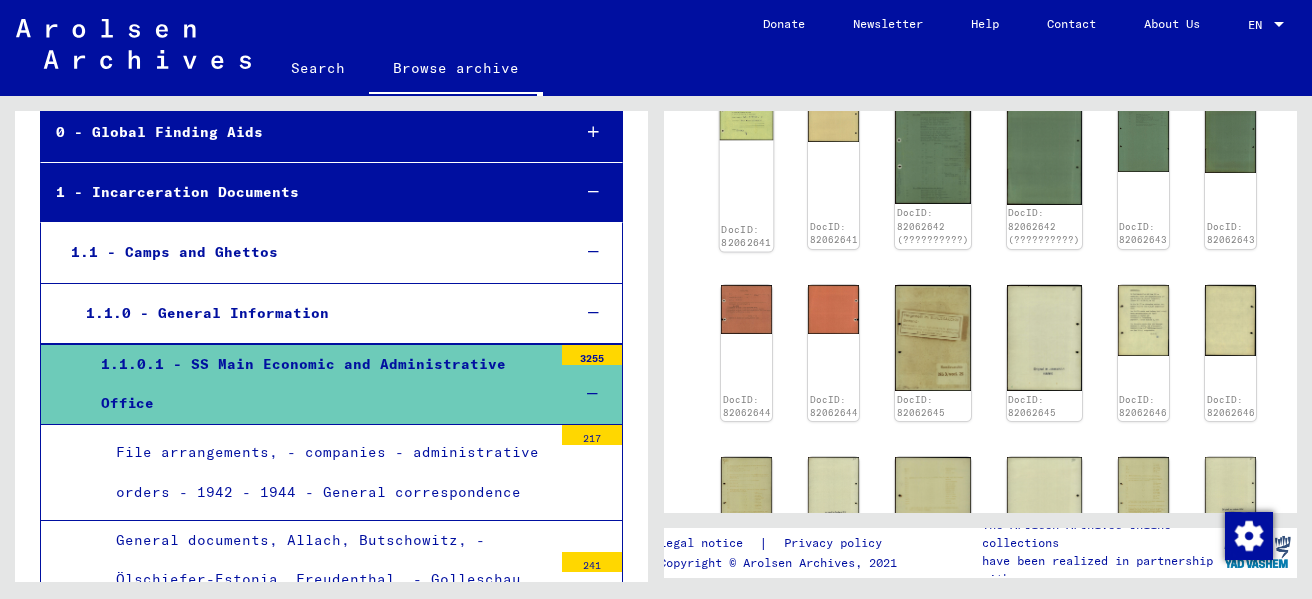 click on "DocID: 82062641" 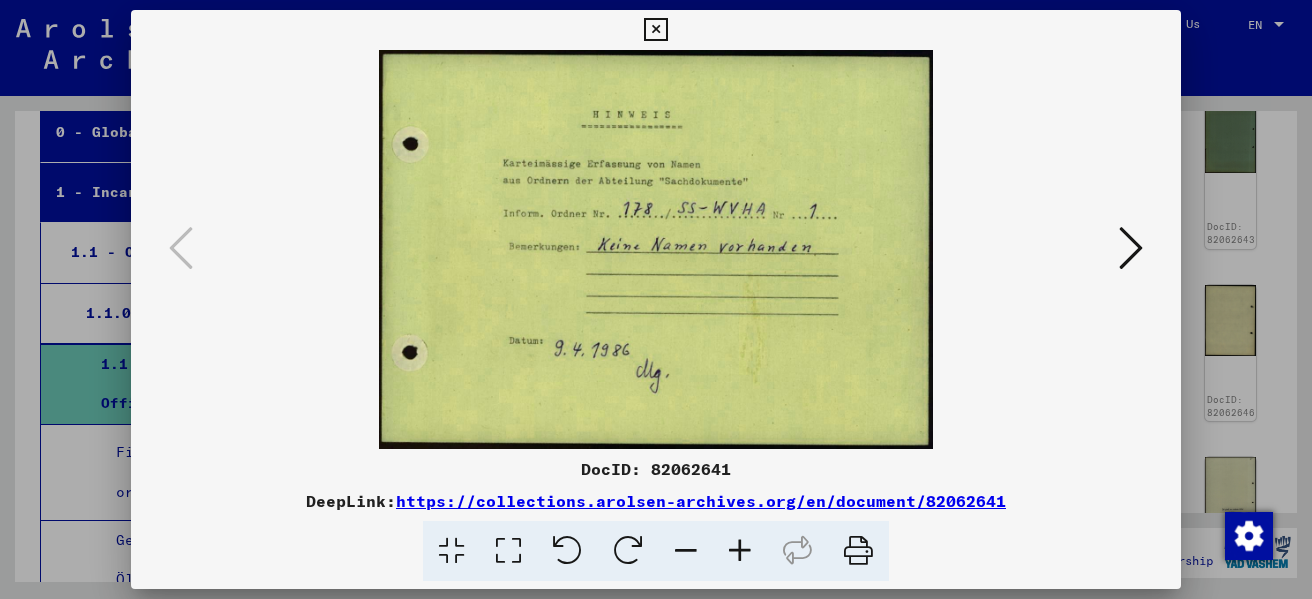 click at bounding box center (656, 249) 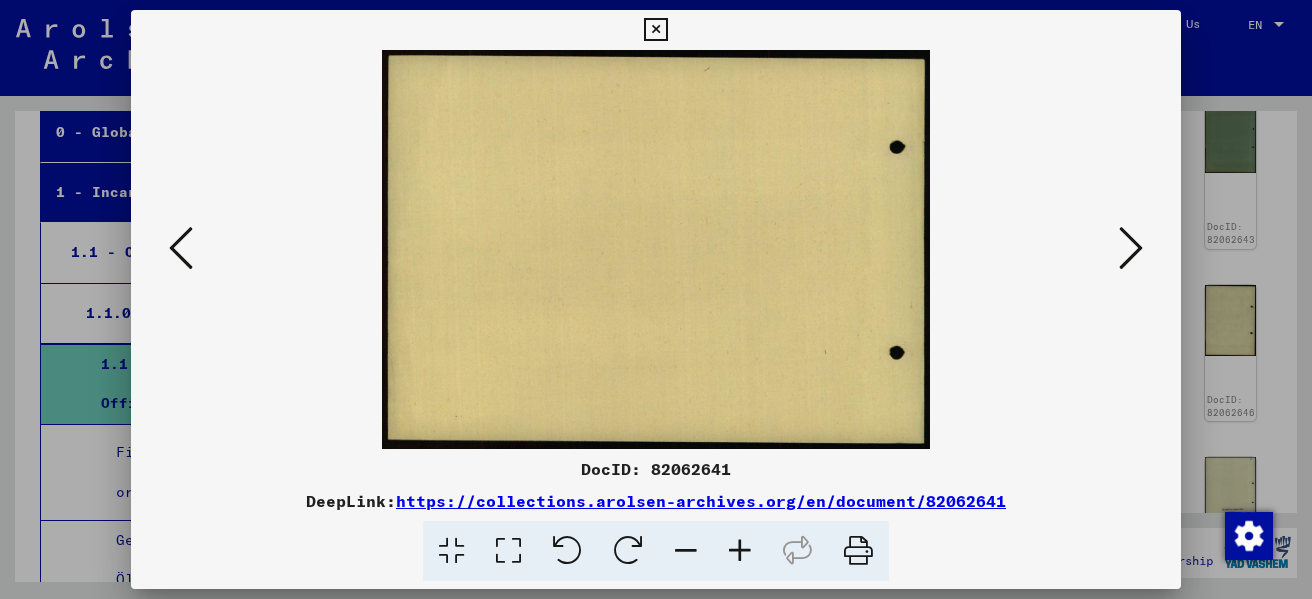 click at bounding box center [1131, 249] 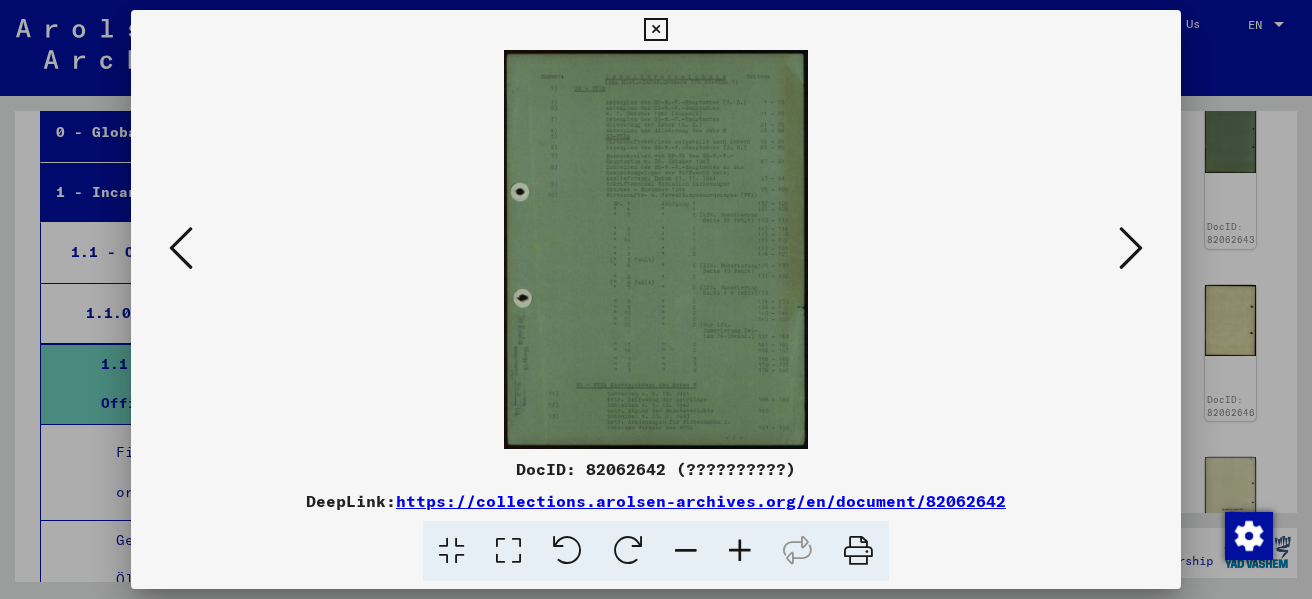 click at bounding box center [1131, 249] 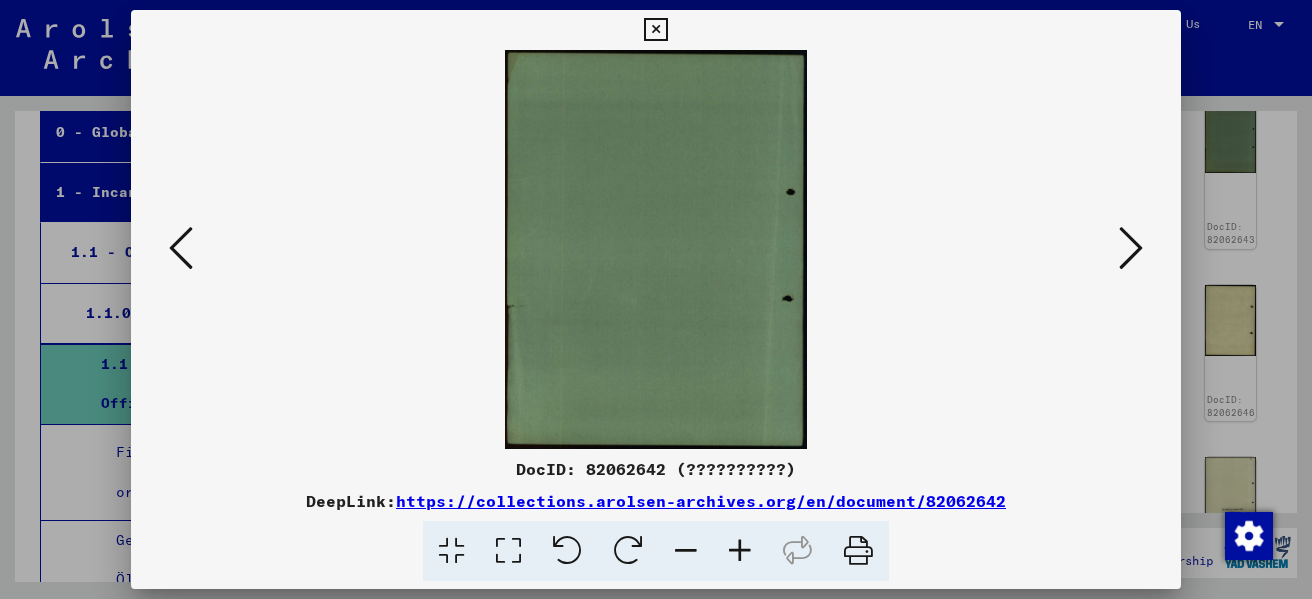 click at bounding box center [1131, 249] 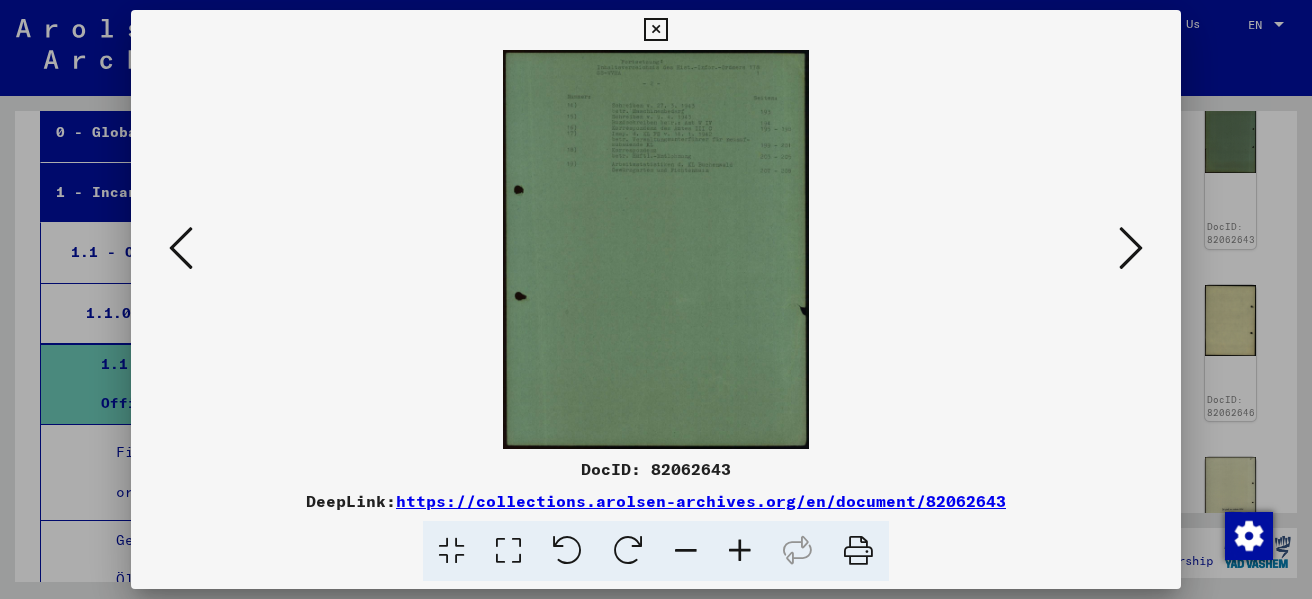 click at bounding box center (1131, 249) 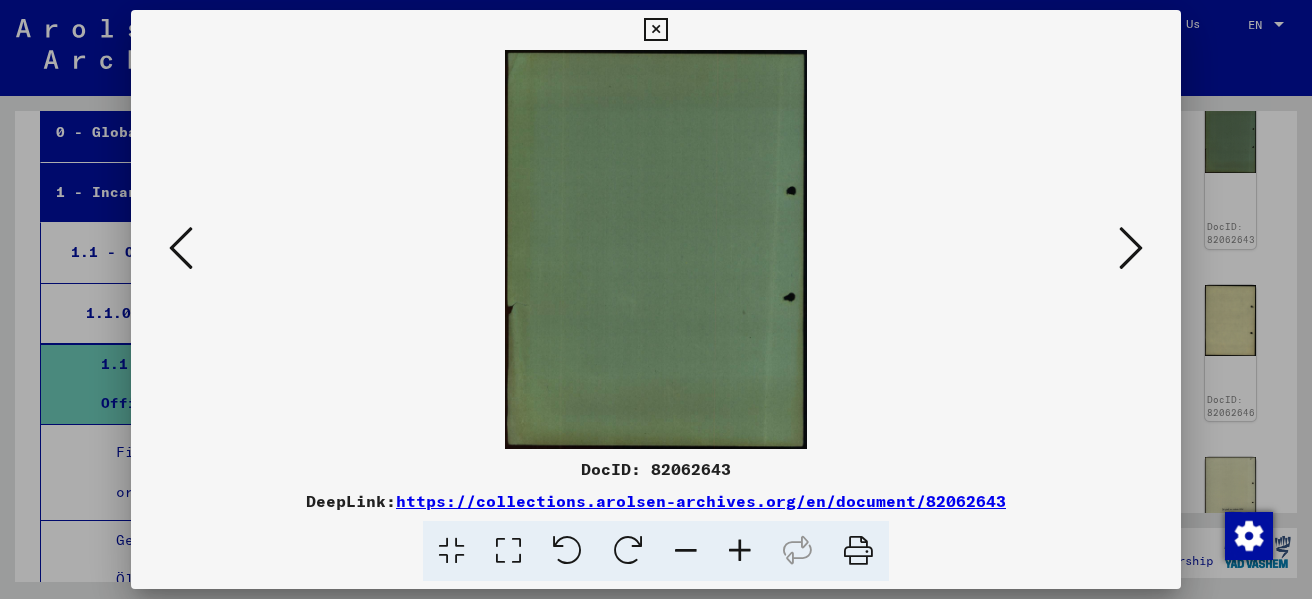 click at bounding box center [1131, 249] 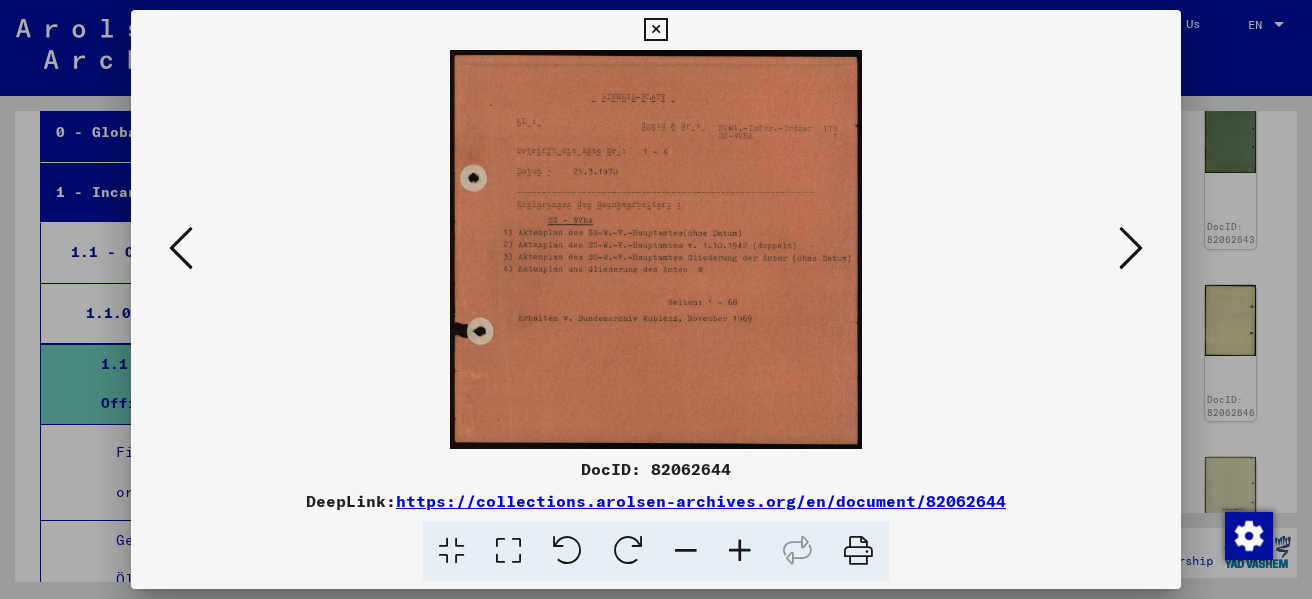click at bounding box center (1131, 249) 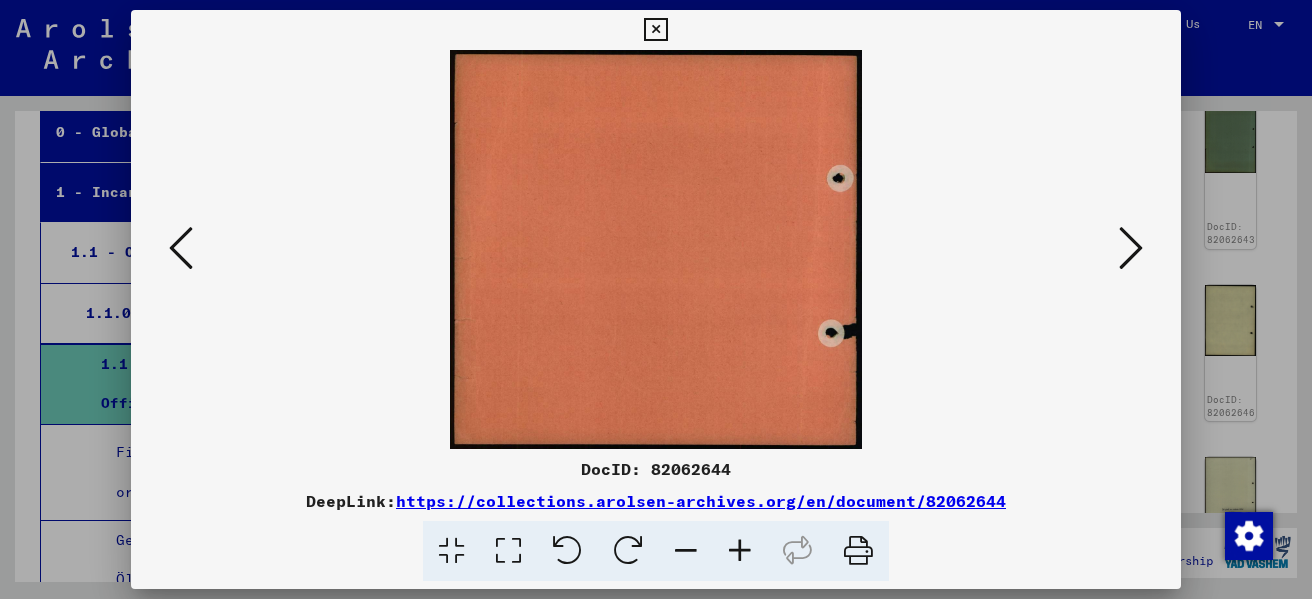 click at bounding box center [1131, 249] 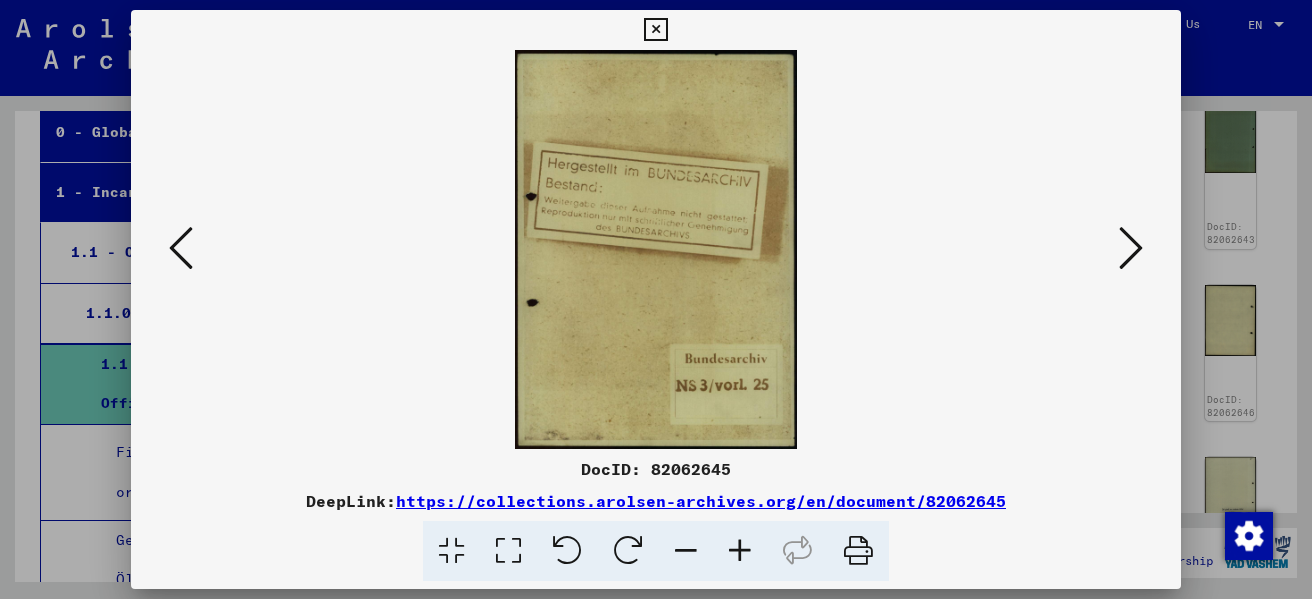 click at bounding box center [1131, 249] 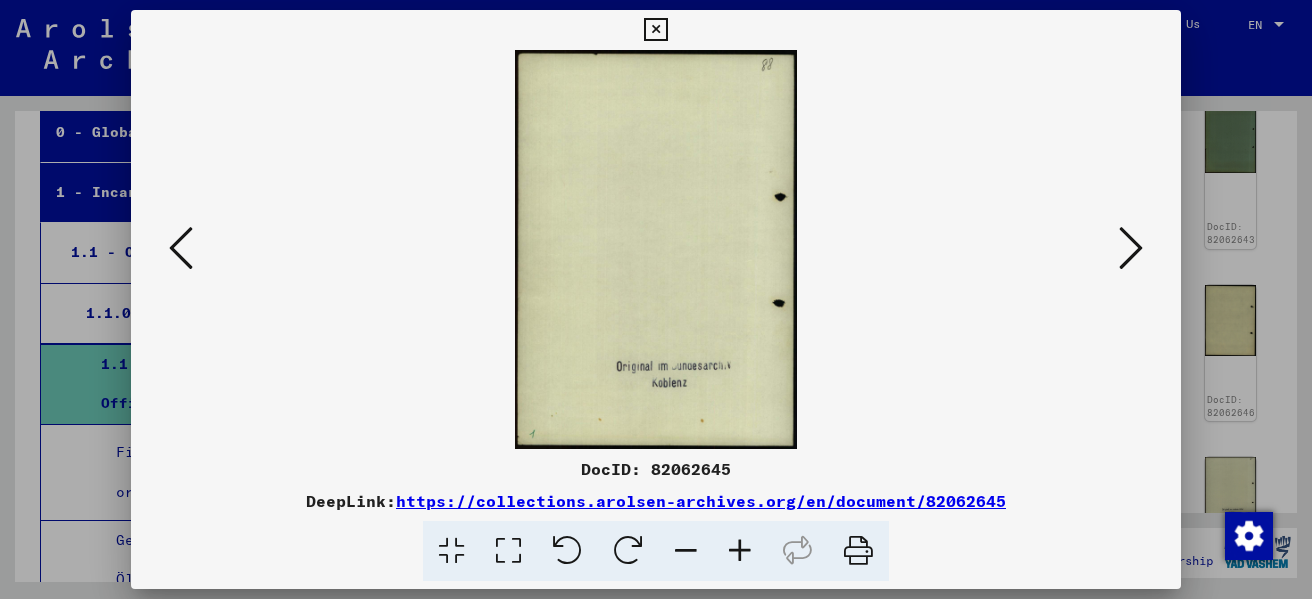 click at bounding box center (1131, 249) 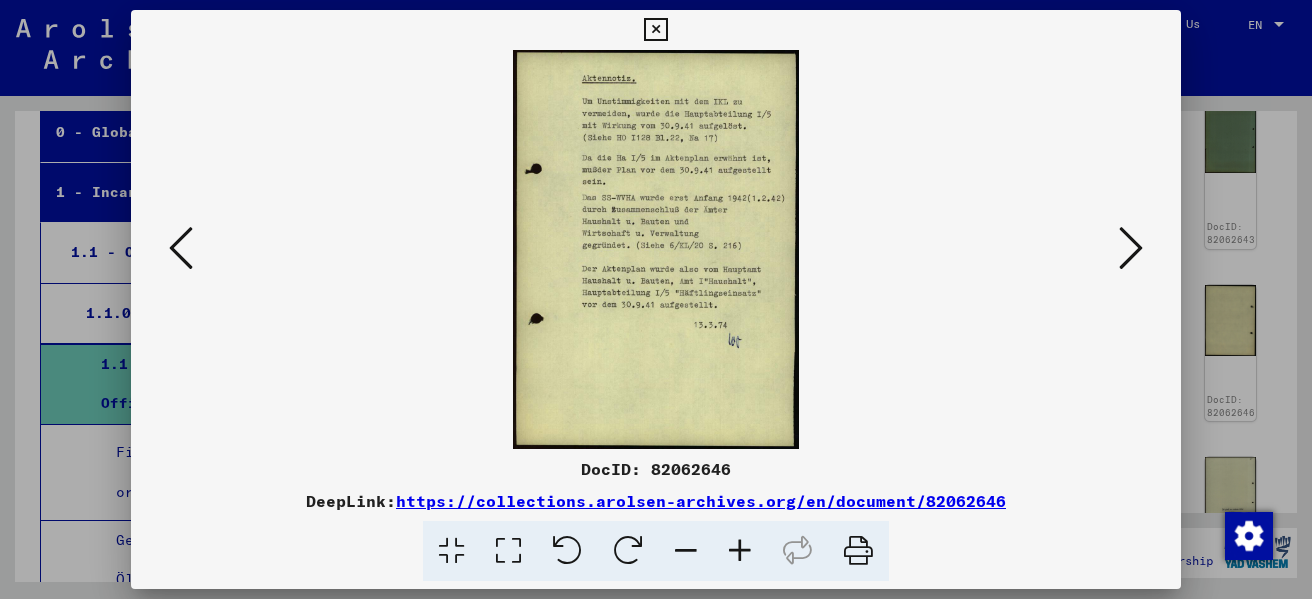 click at bounding box center [1131, 249] 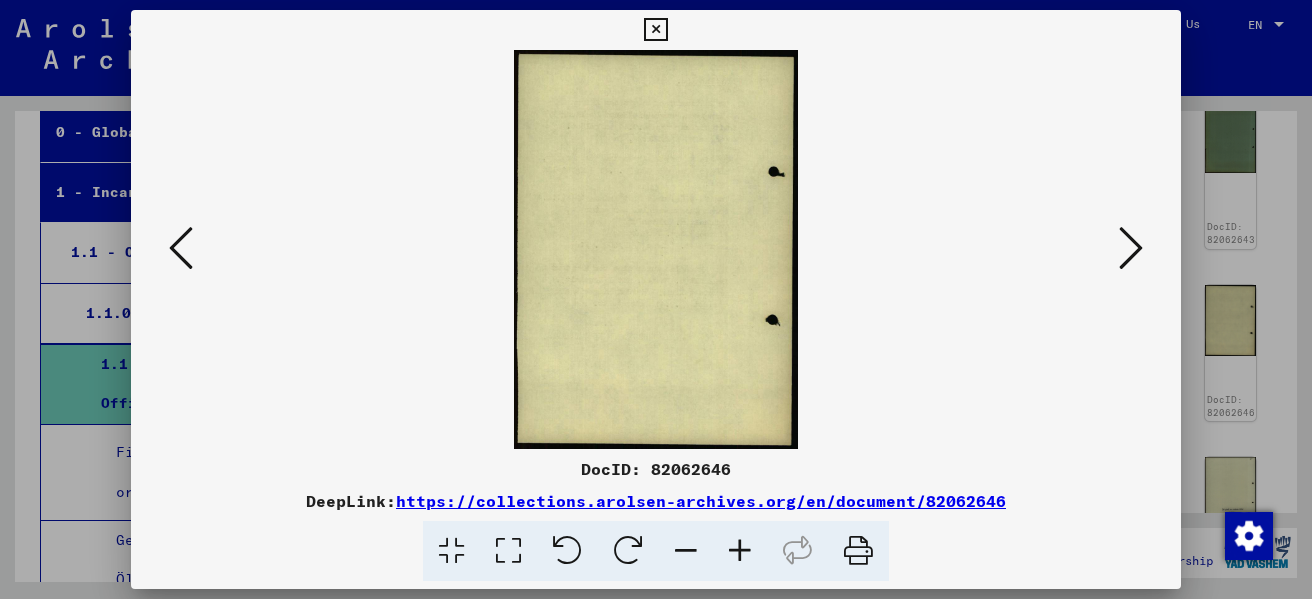 click at bounding box center (1131, 249) 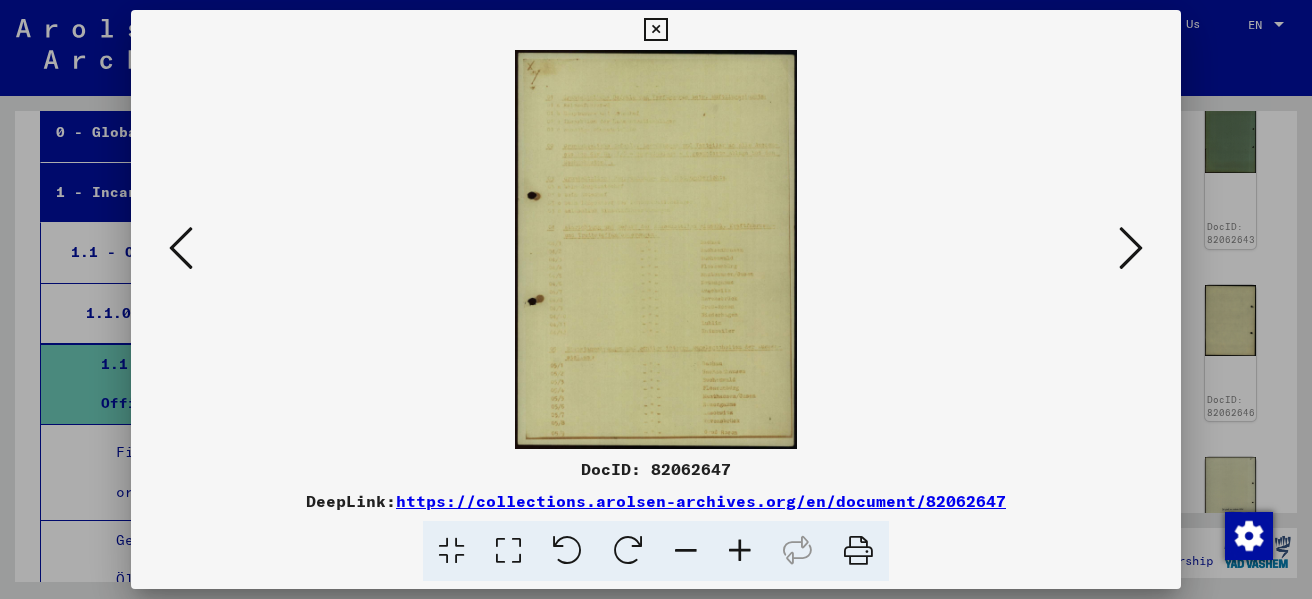 click at bounding box center [1131, 249] 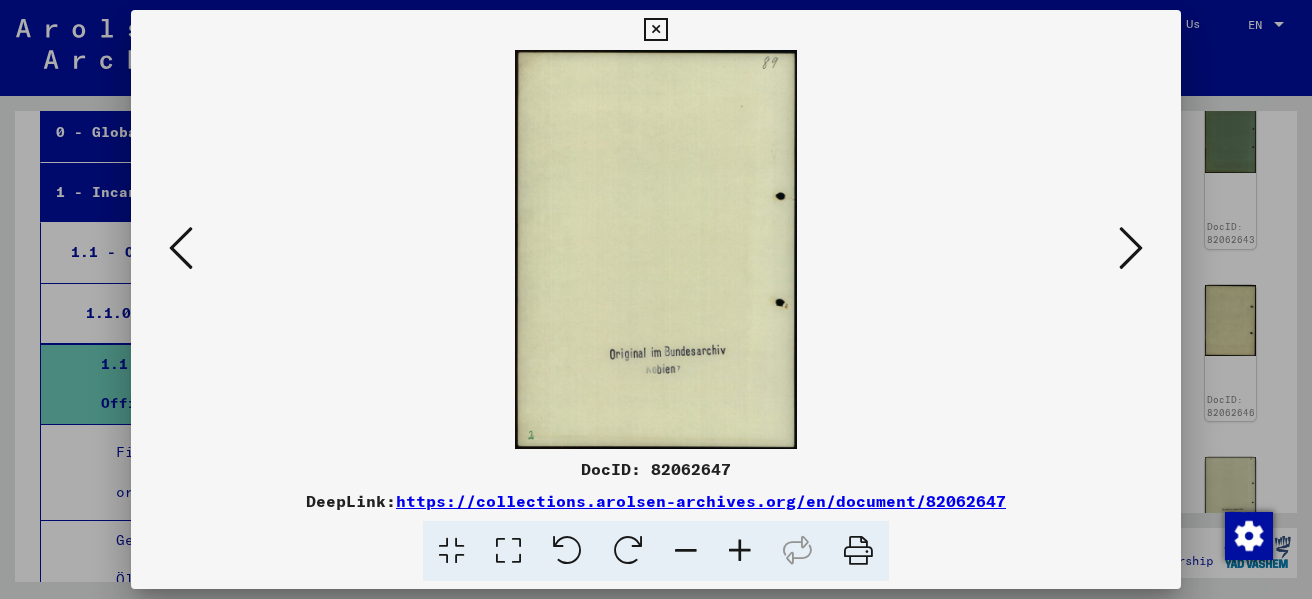 click at bounding box center (656, 299) 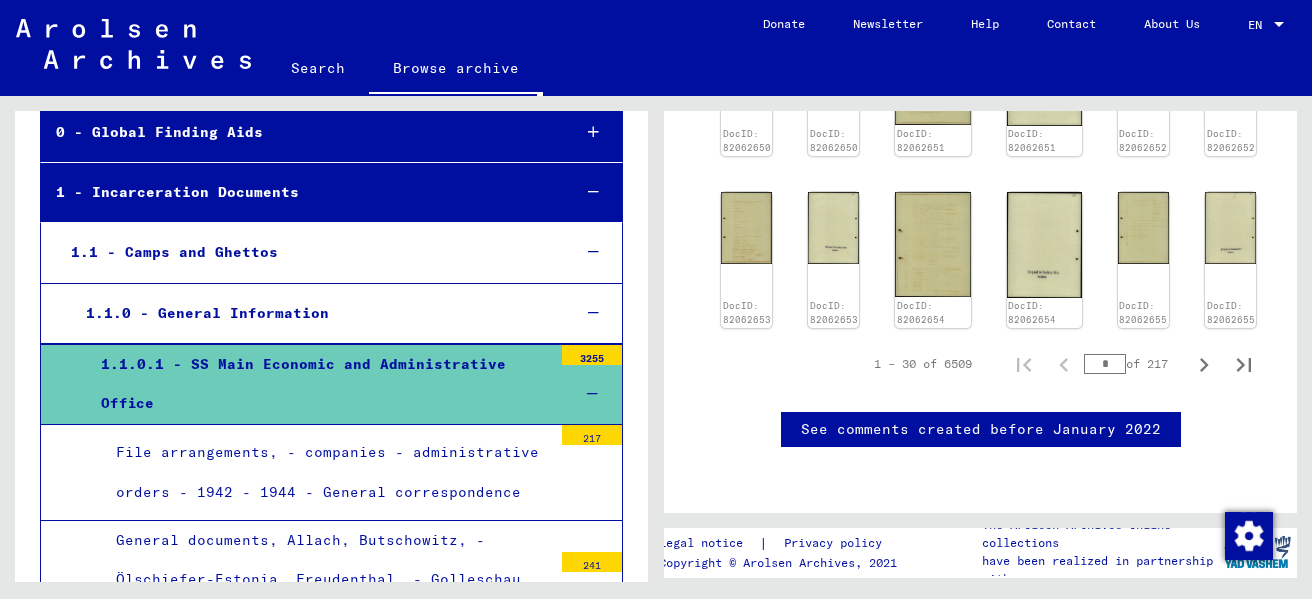 scroll, scrollTop: 1400, scrollLeft: 0, axis: vertical 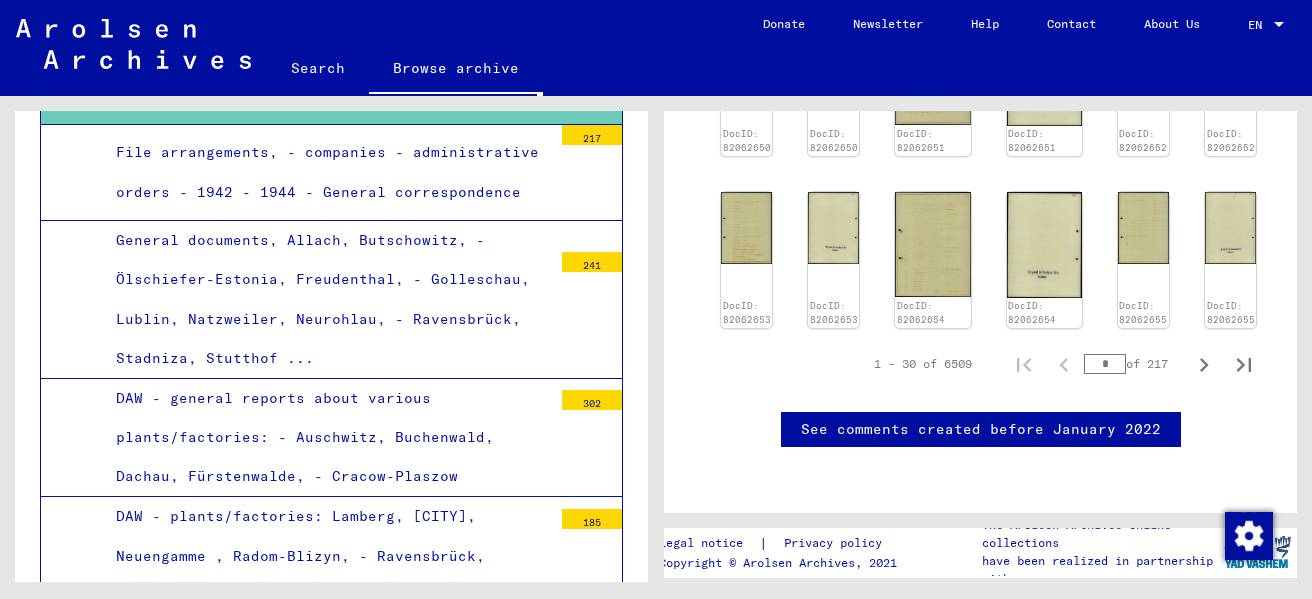 click on "File arrangements, - companies - administrative orders - 1942 - 1944 -      General correspondence" at bounding box center [326, 172] 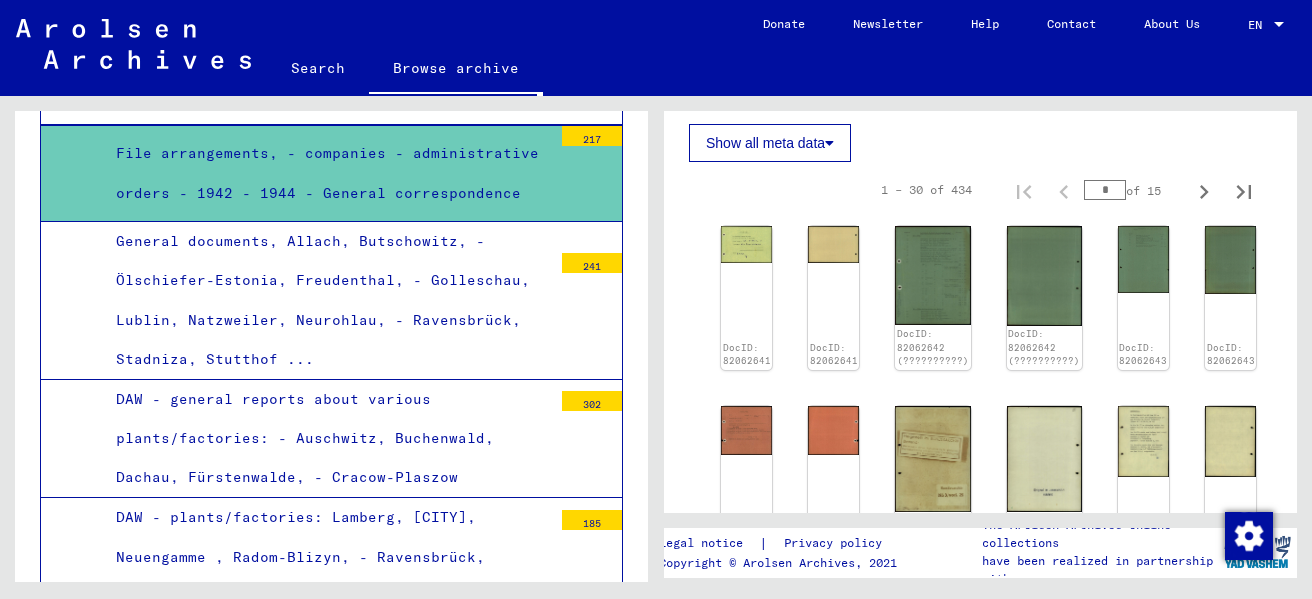 scroll, scrollTop: 900, scrollLeft: 0, axis: vertical 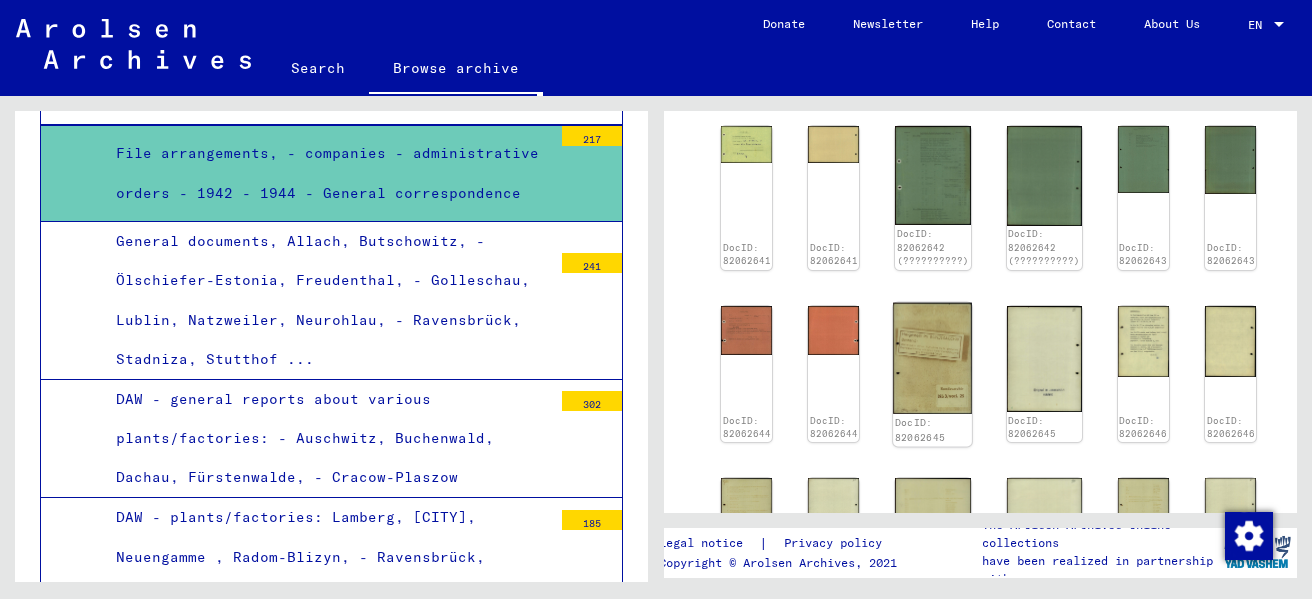 click 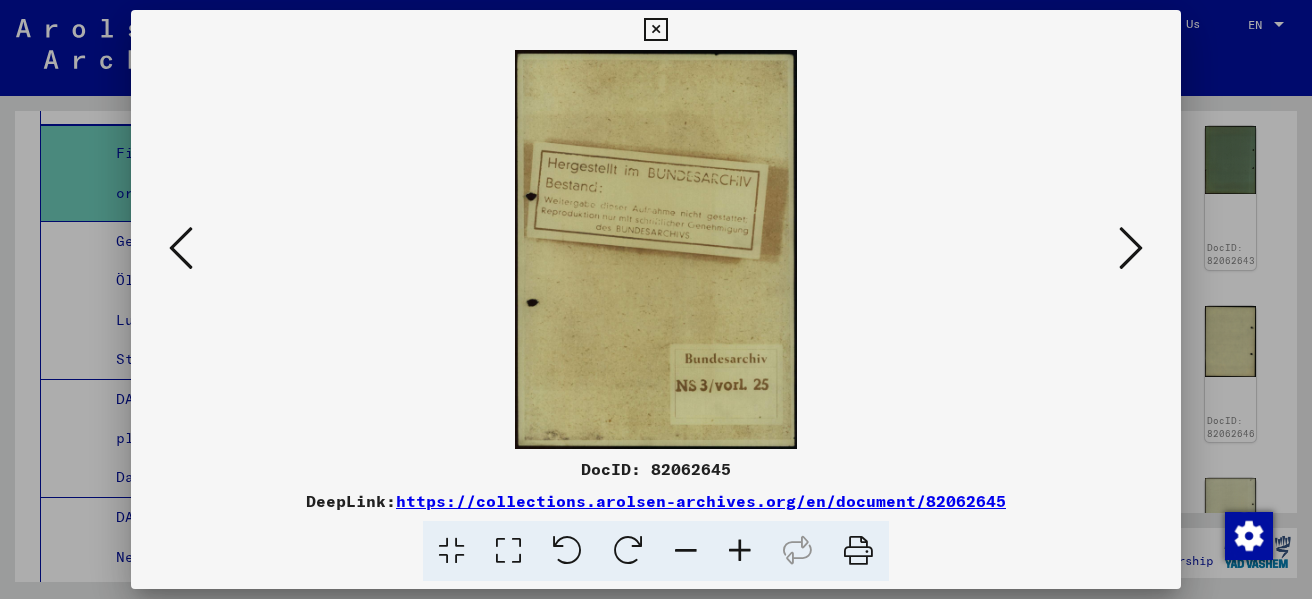 click at bounding box center (656, 249) 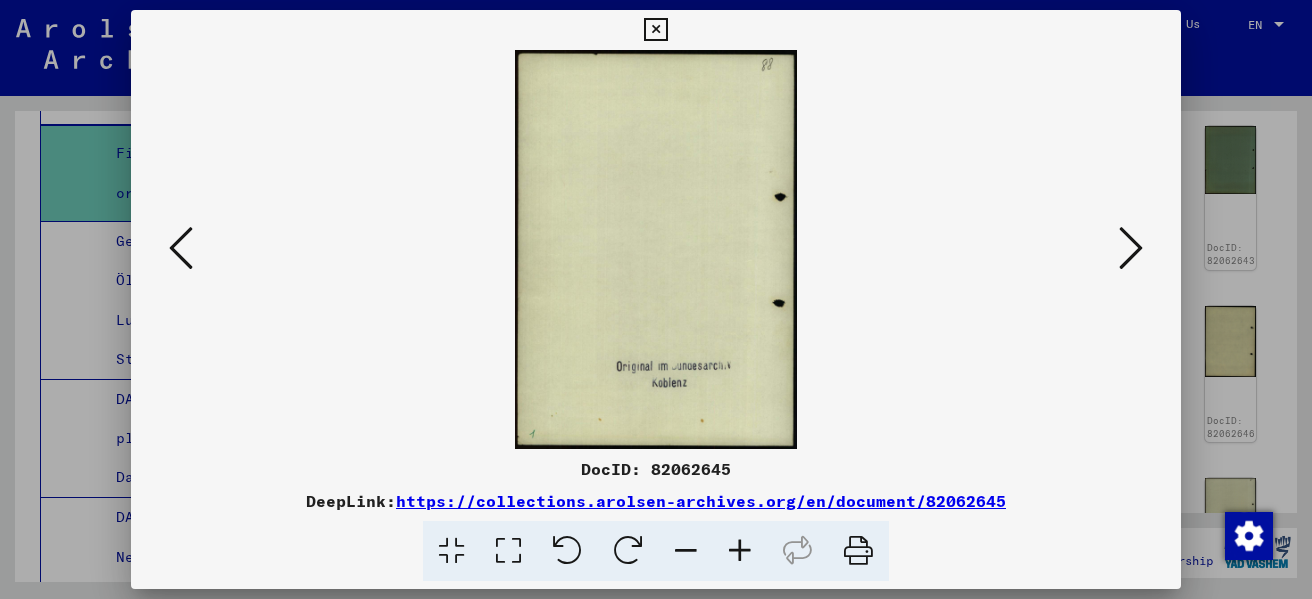 click at bounding box center (1131, 248) 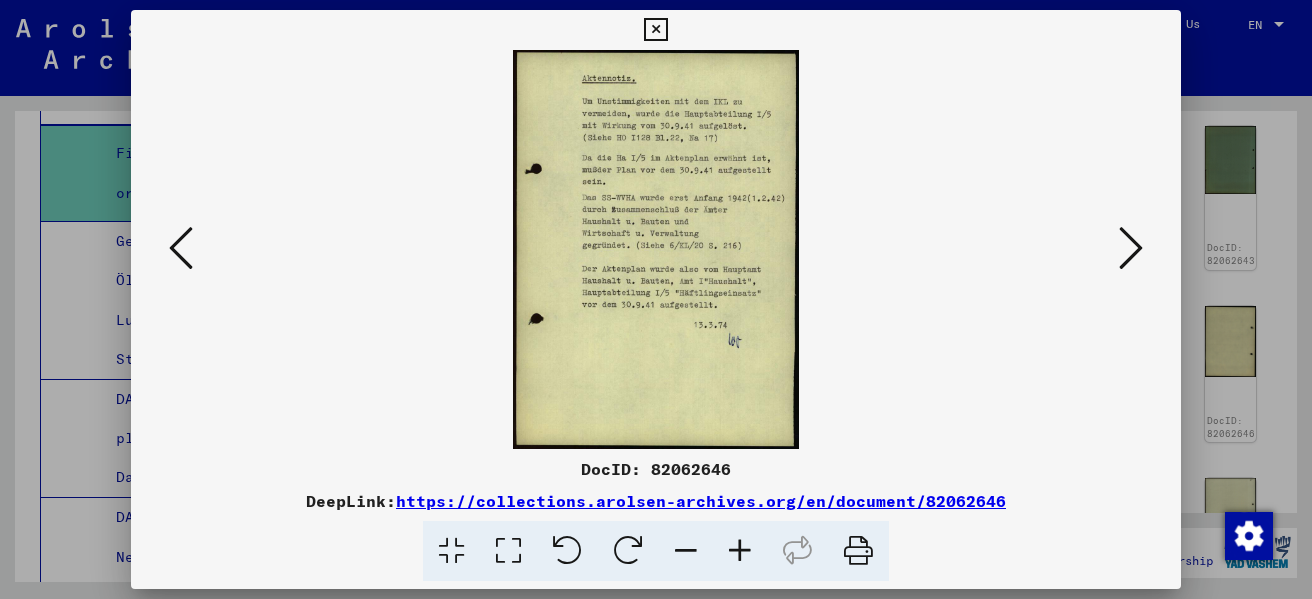 click at bounding box center (656, 299) 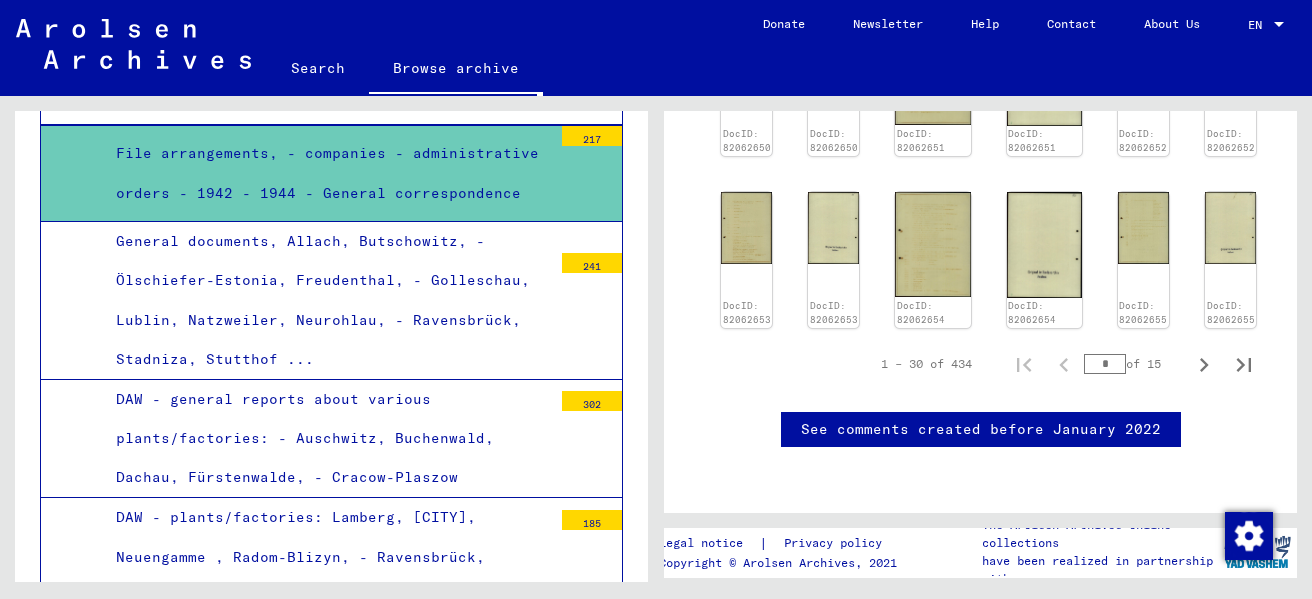 scroll, scrollTop: 2000, scrollLeft: 0, axis: vertical 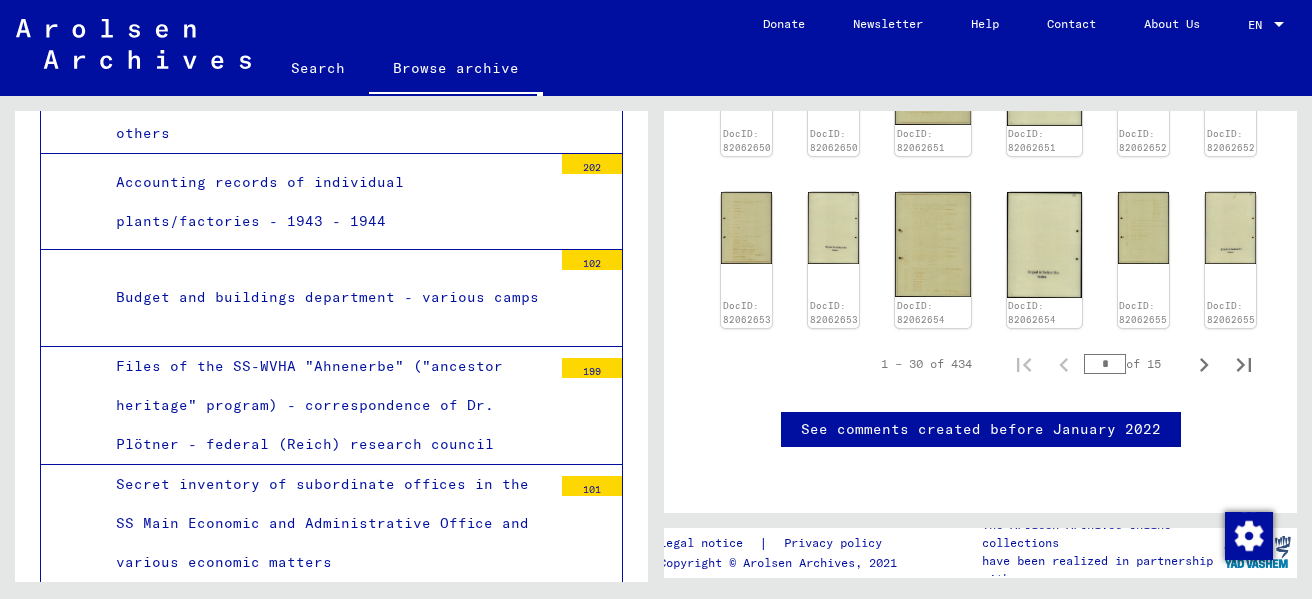click on "Budget and buildings department - various camps" at bounding box center (326, 297) 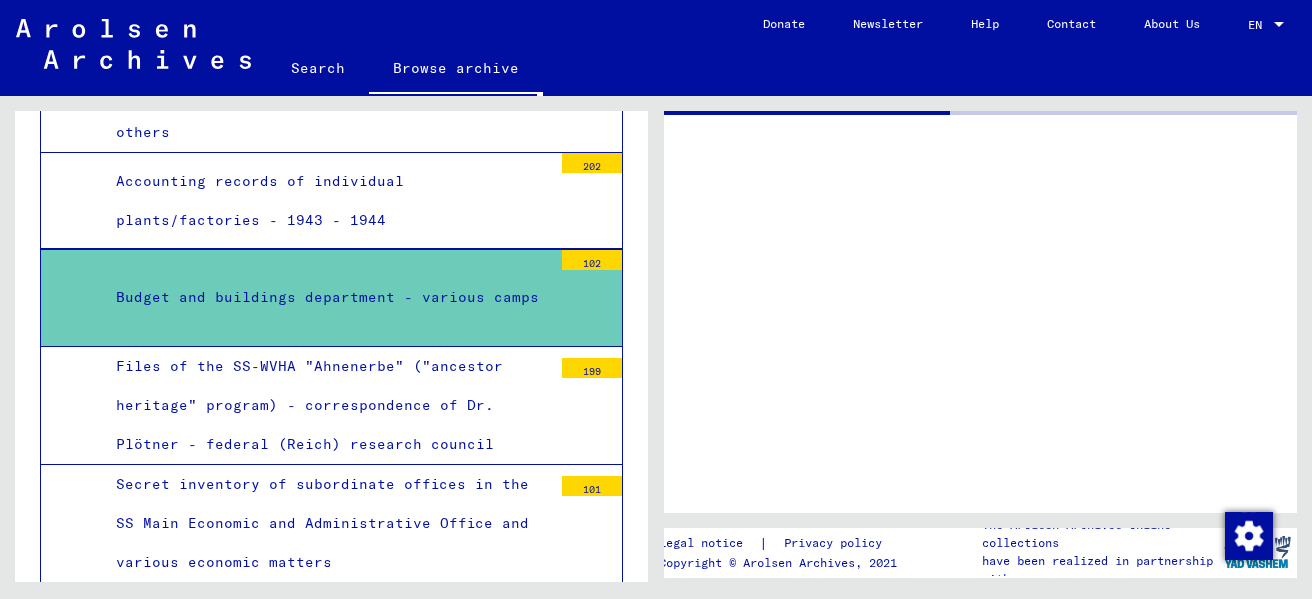 scroll, scrollTop: 0, scrollLeft: 0, axis: both 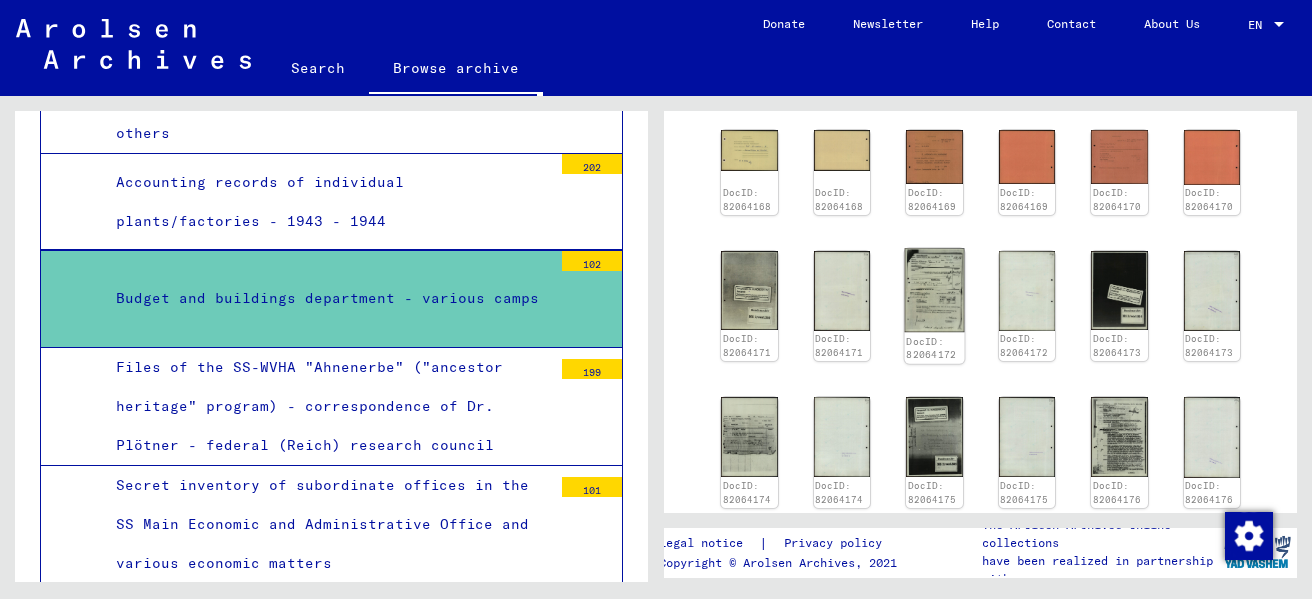 click 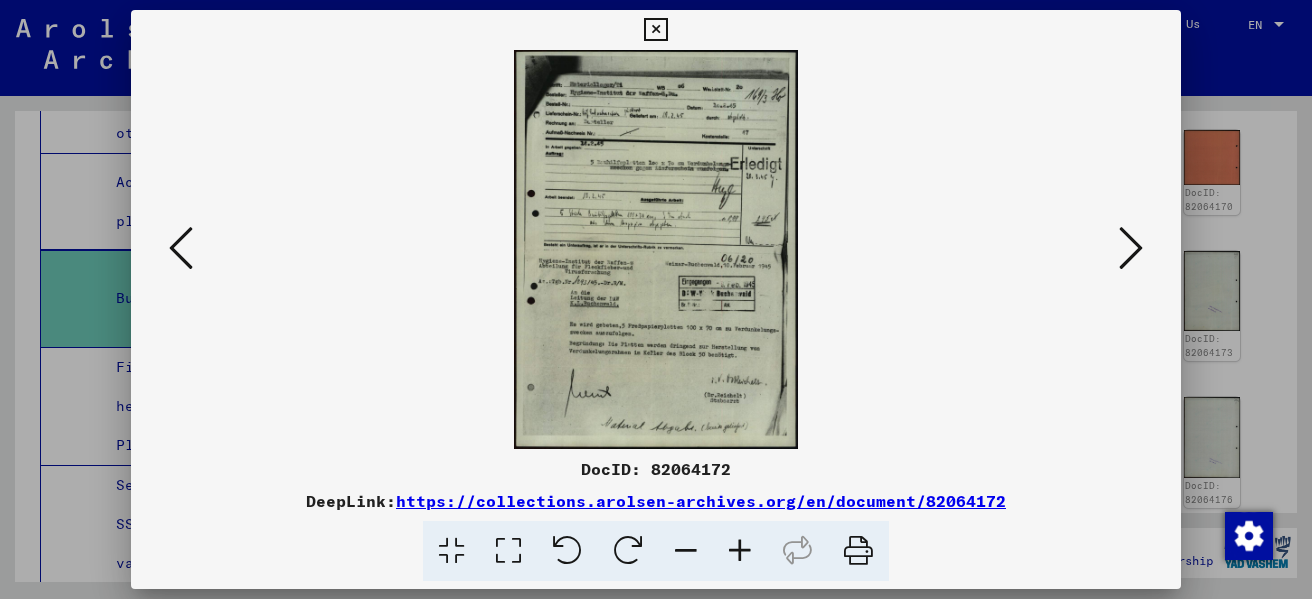 click on "https://collections.arolsen-archives.org/en/document/82064172" at bounding box center [701, 501] 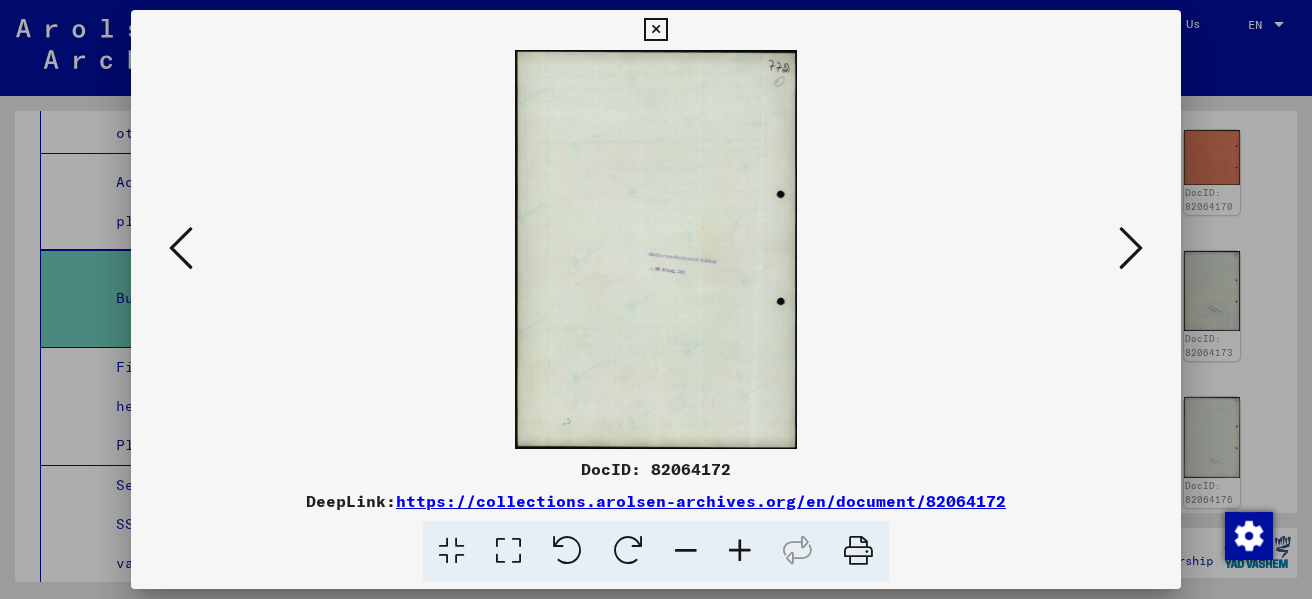 click at bounding box center [1131, 249] 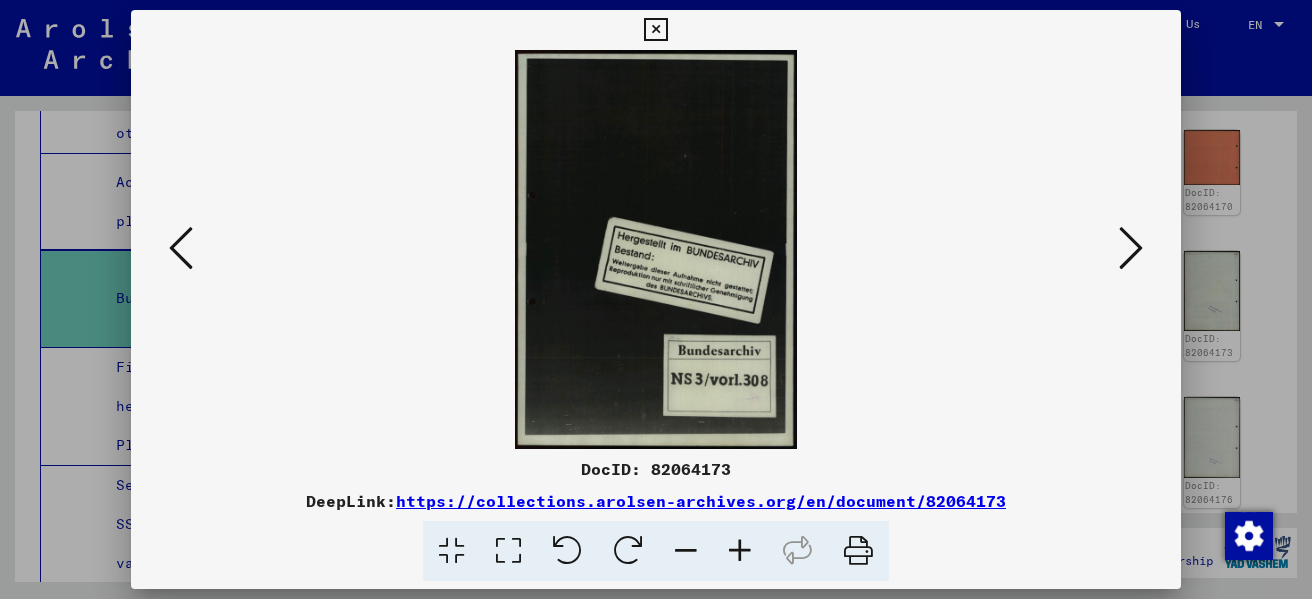 click at bounding box center [1131, 249] 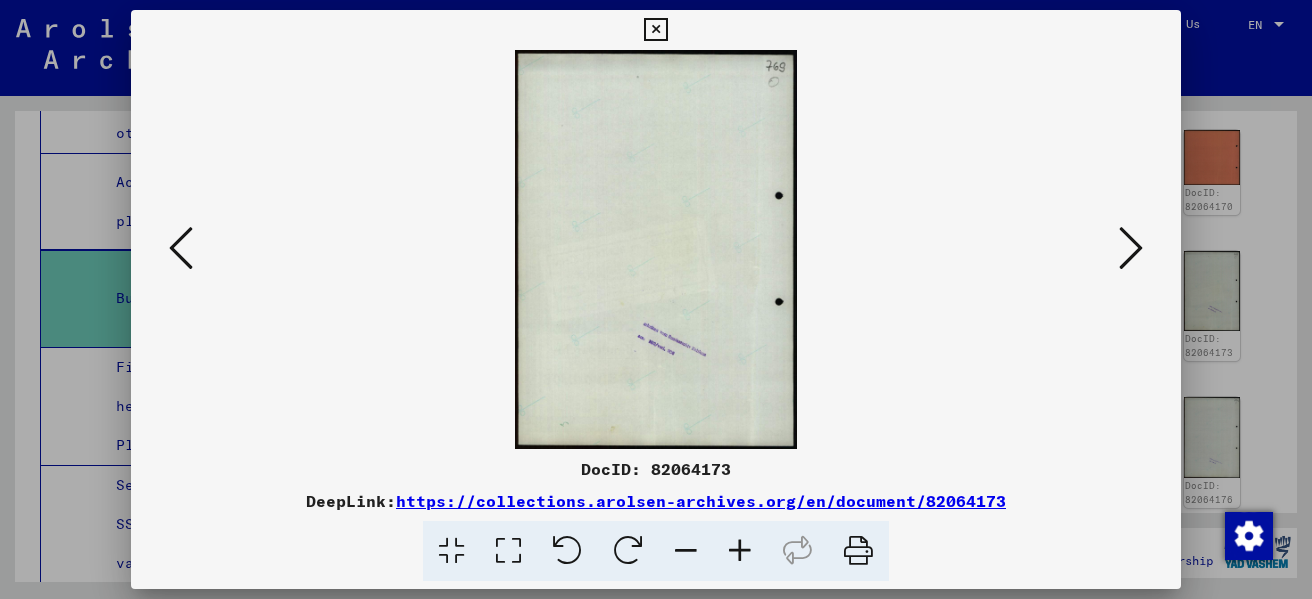click at bounding box center (656, 299) 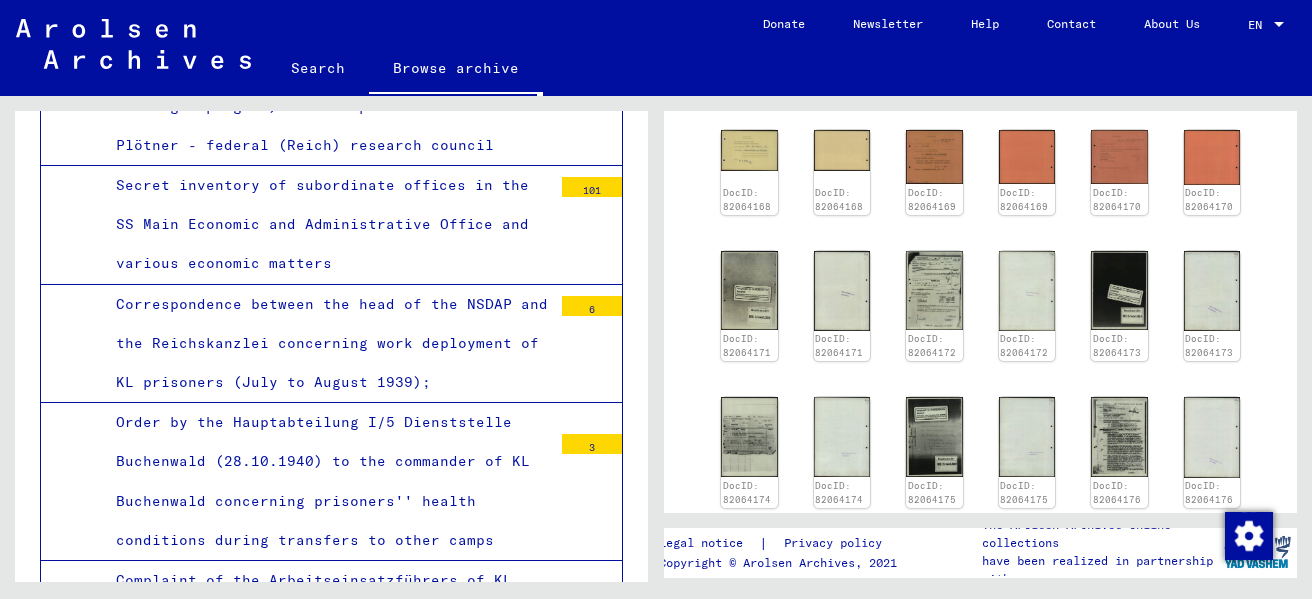scroll, scrollTop: 2056, scrollLeft: 0, axis: vertical 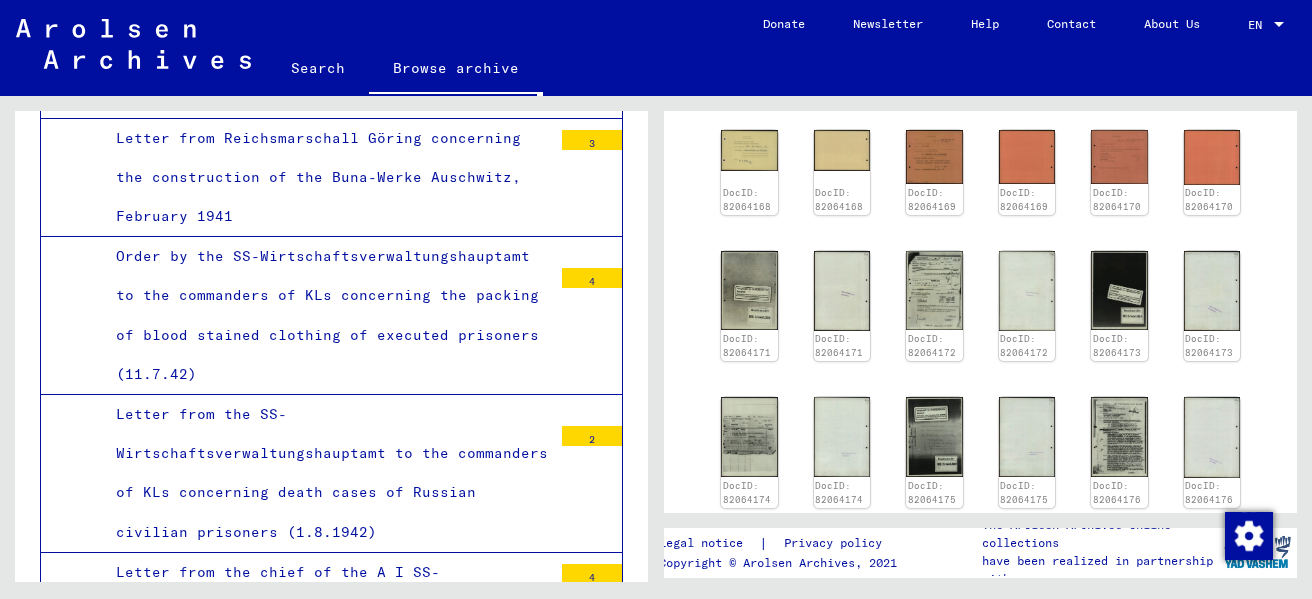 click on "Search" 